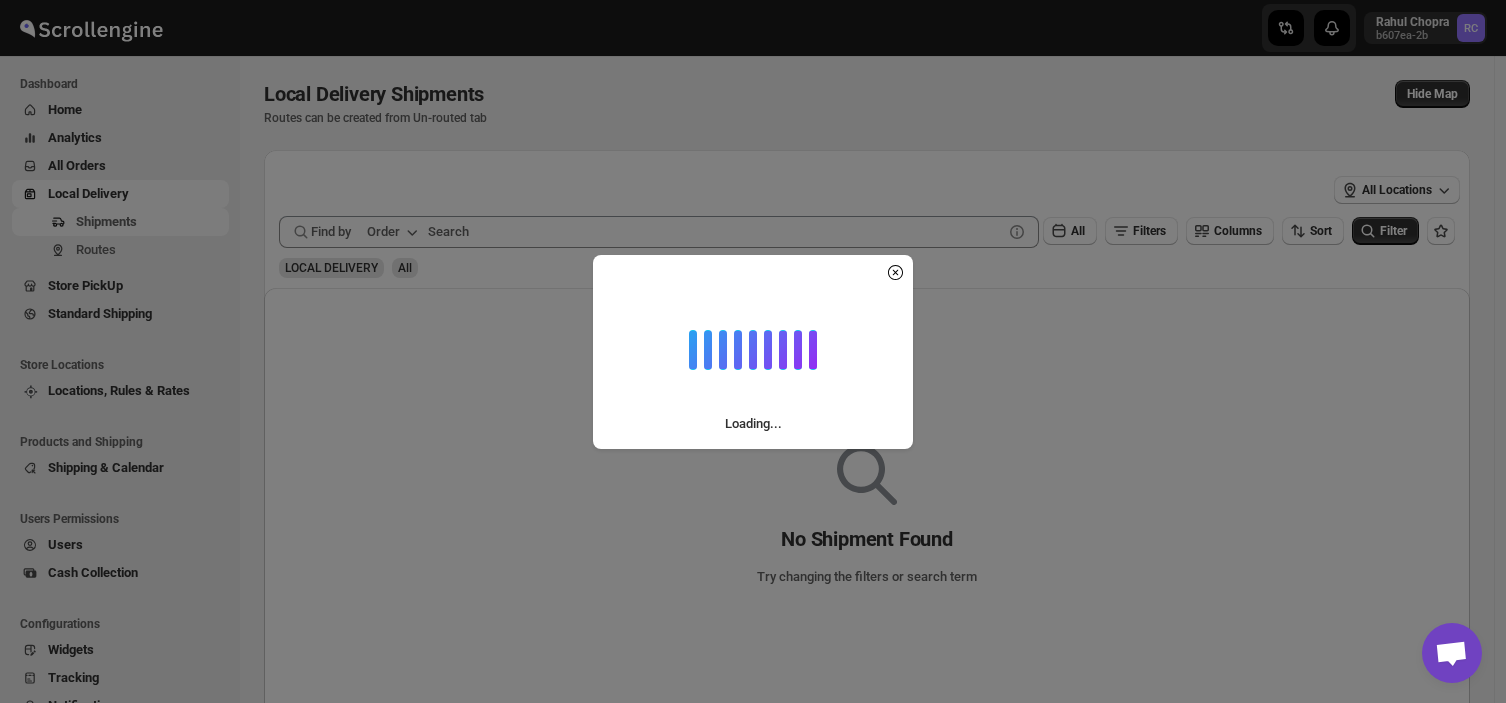 scroll, scrollTop: 0, scrollLeft: 0, axis: both 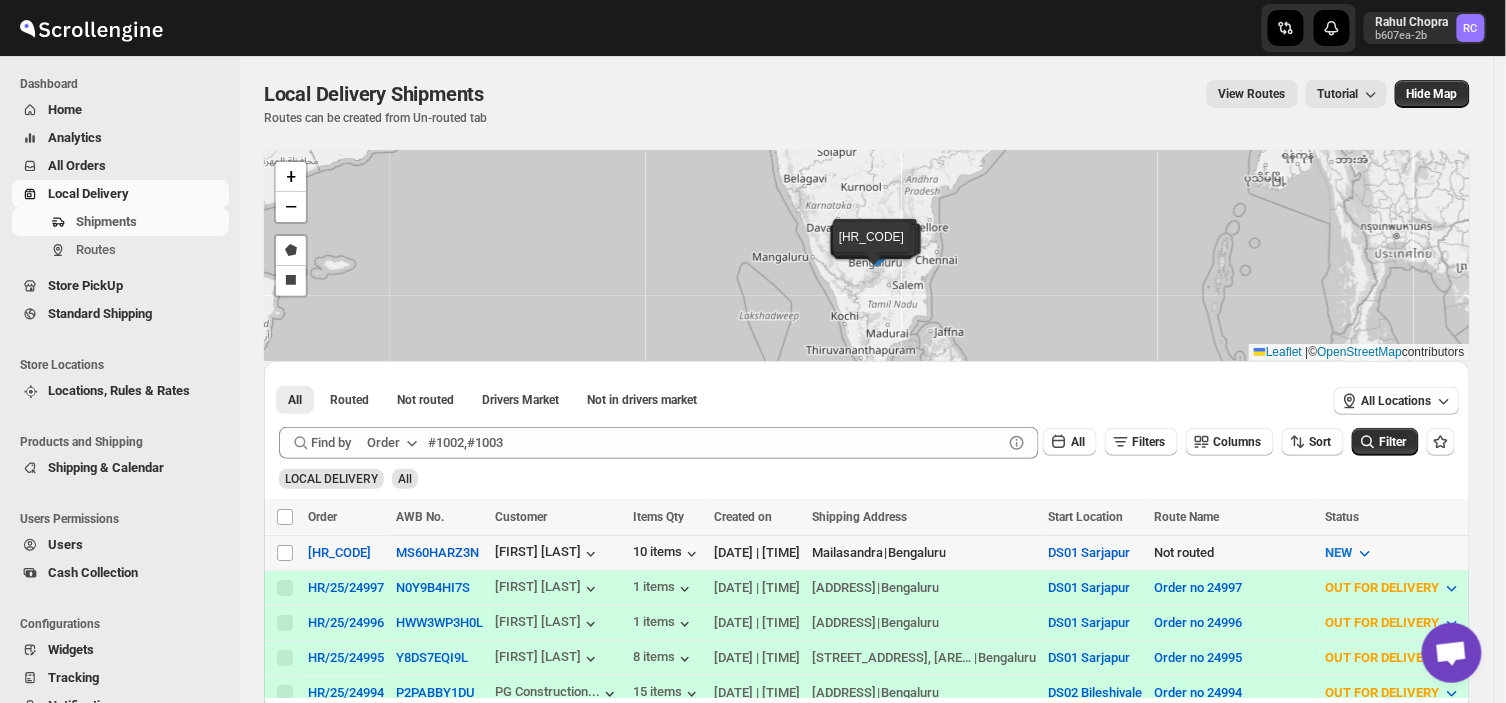 click on "Select shipment" at bounding box center [283, 552] 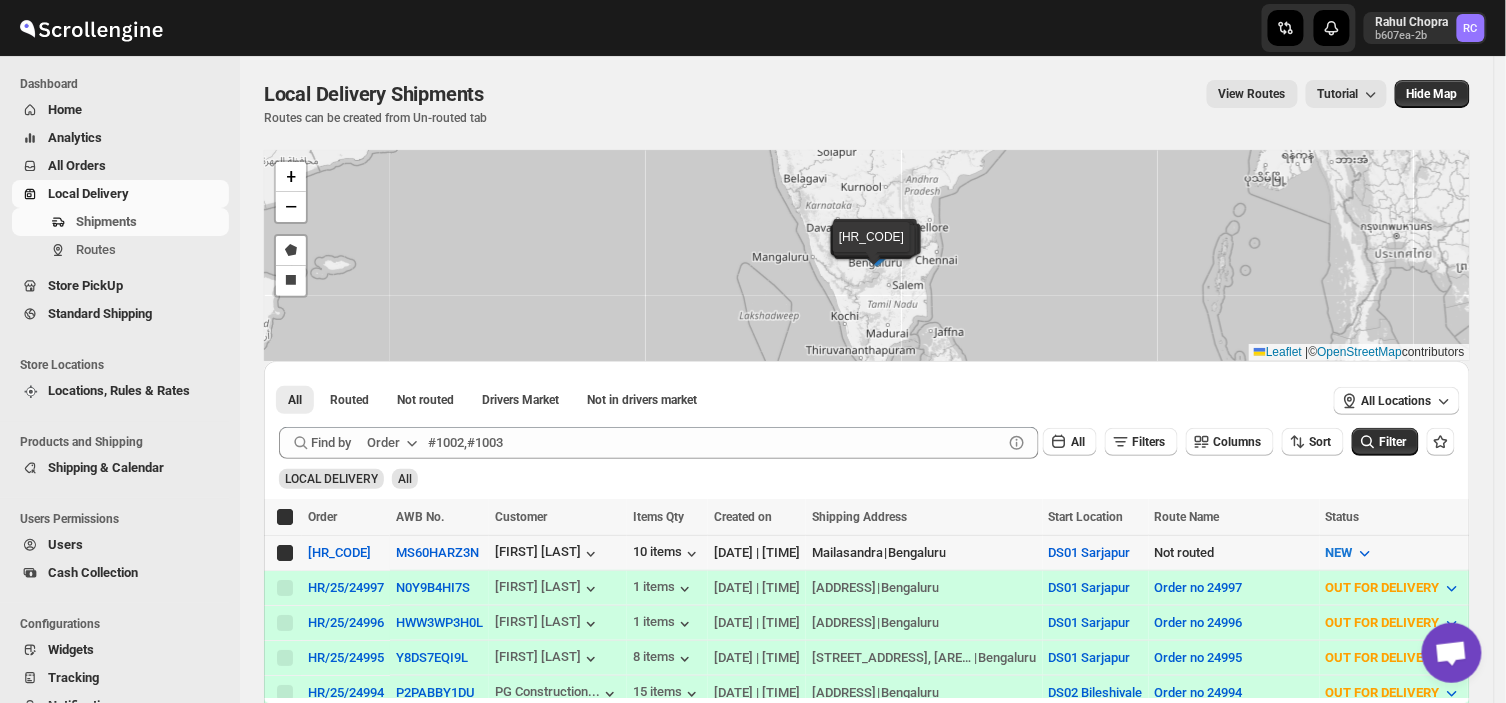checkbox on "true" 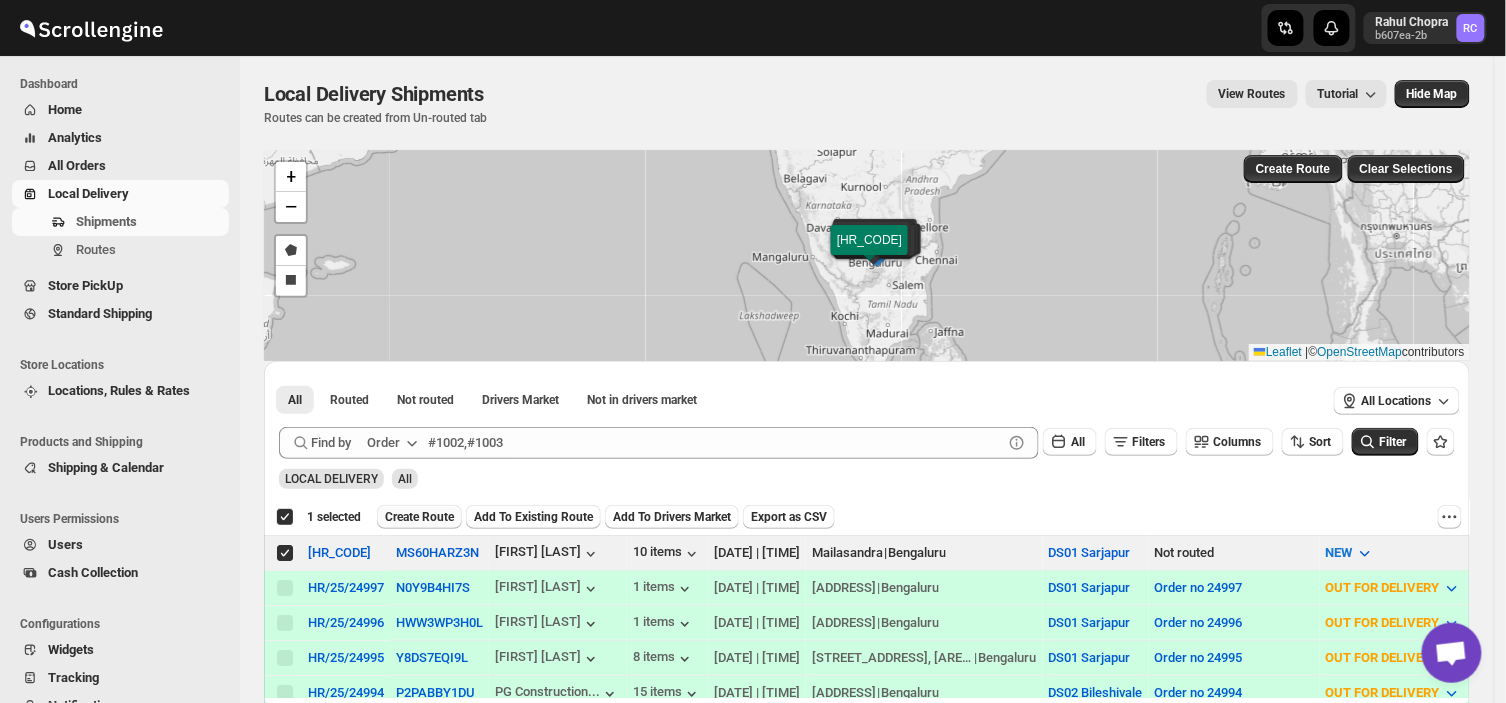click on "Create Route" at bounding box center [419, 517] 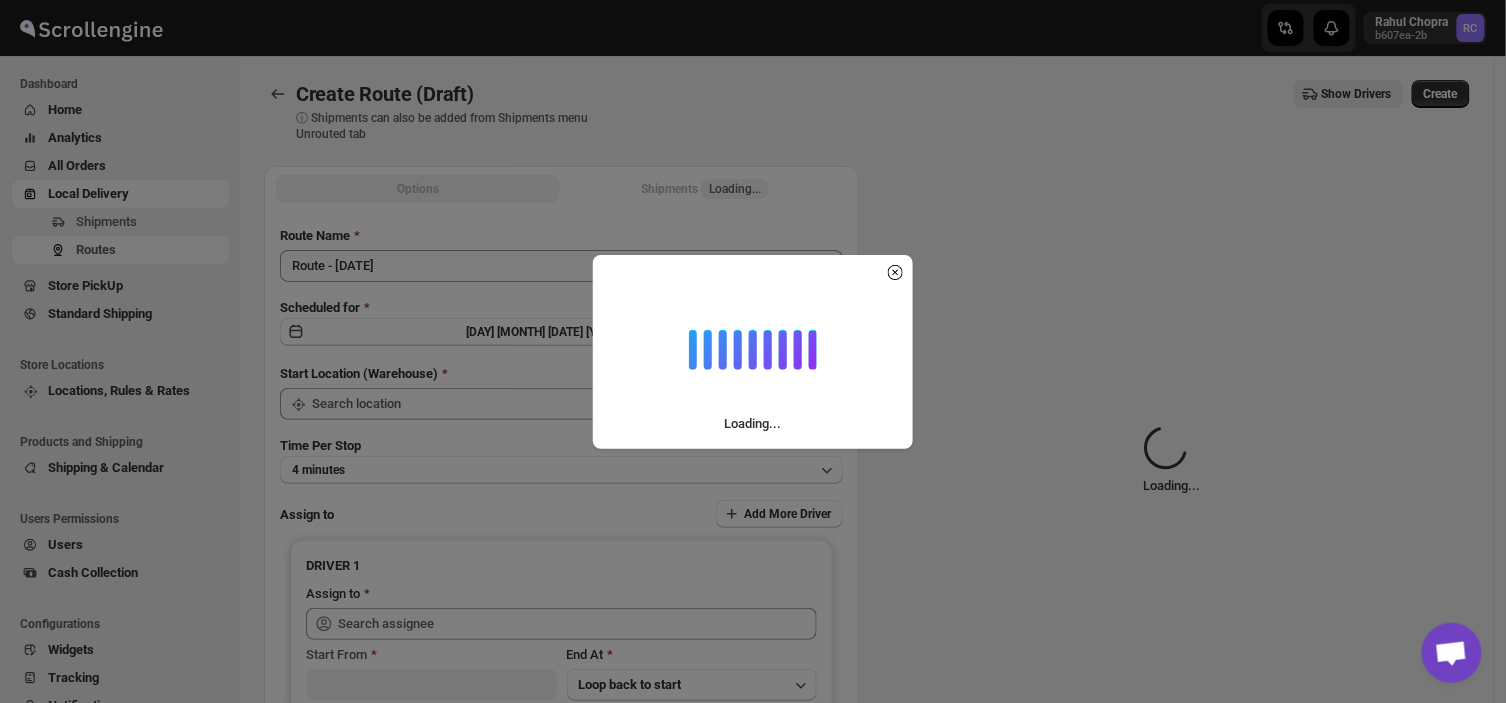 type on "DS01 Sarjapur" 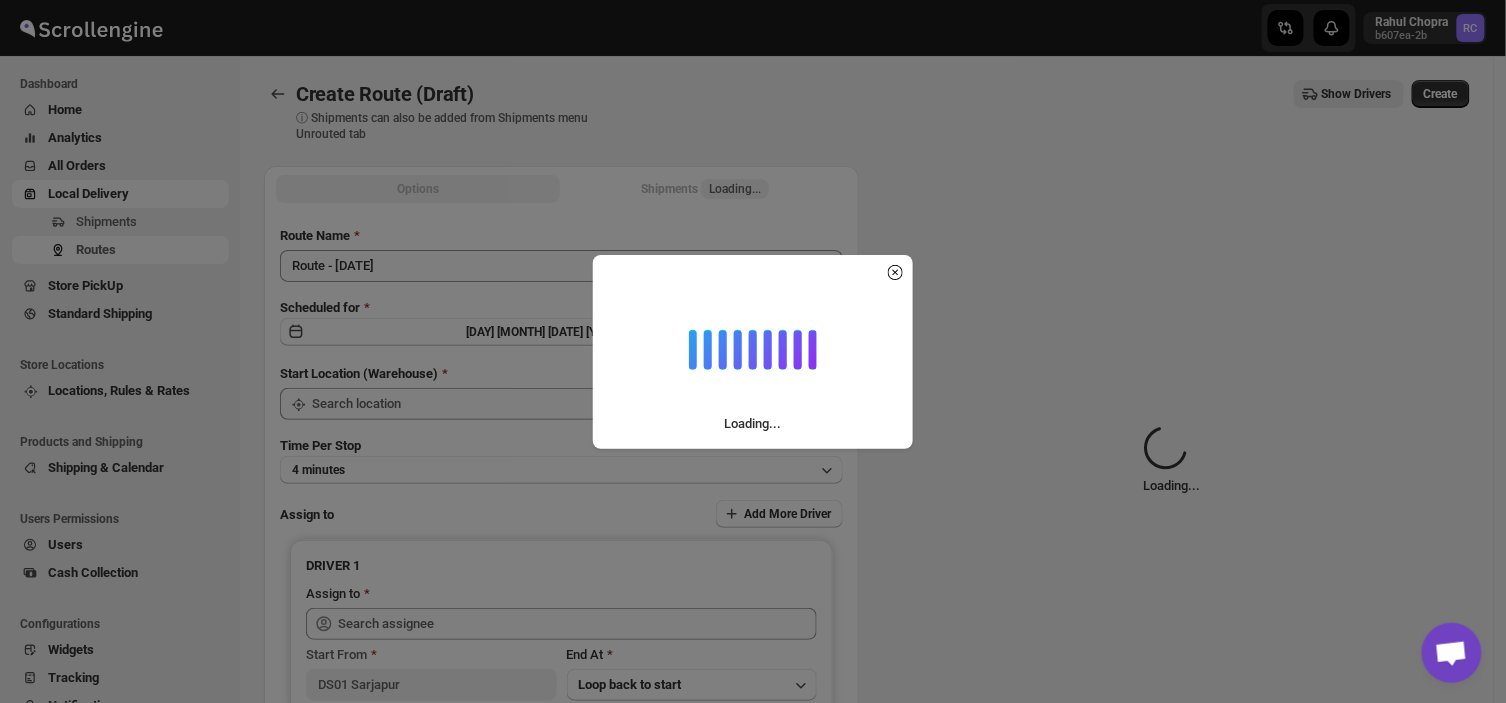 type on "DS01 Sarjapur" 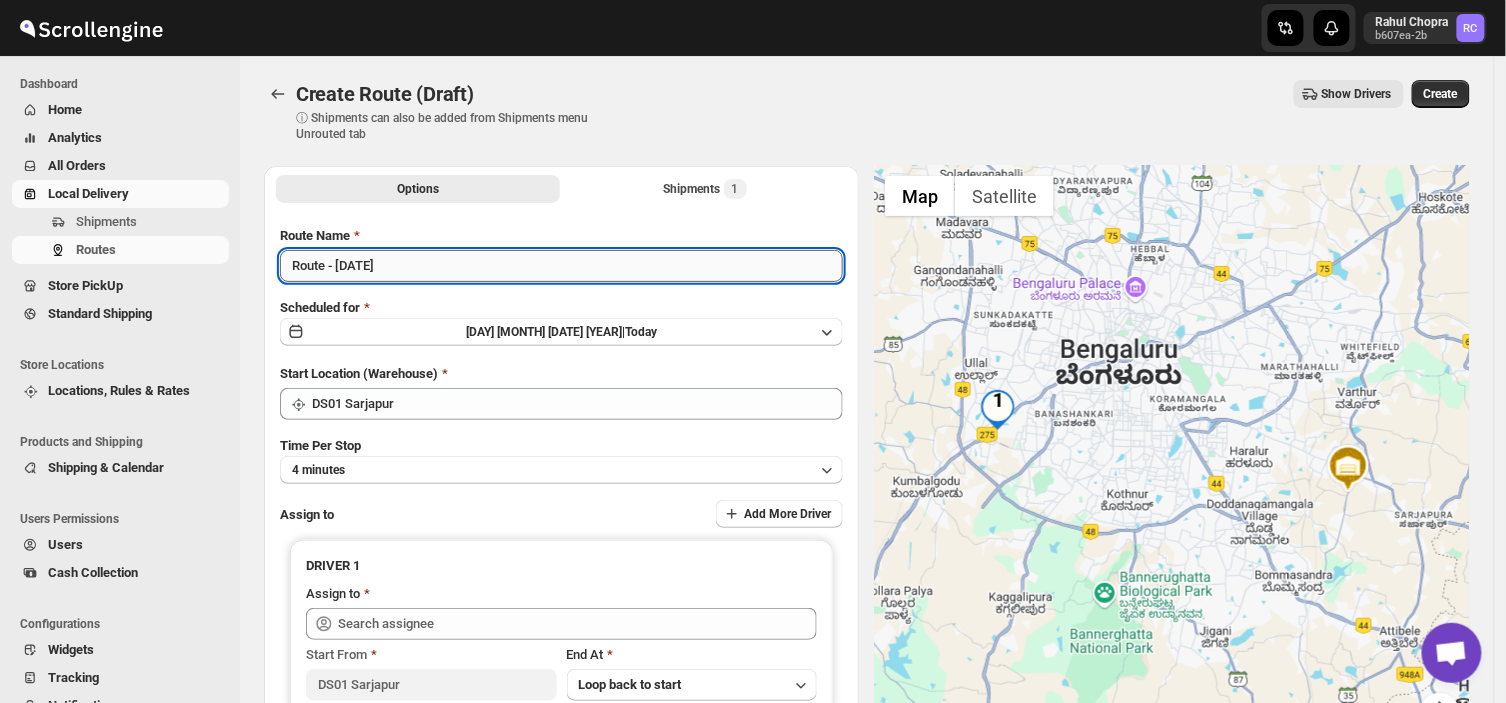 click on "Route - [DATE]" at bounding box center (561, 266) 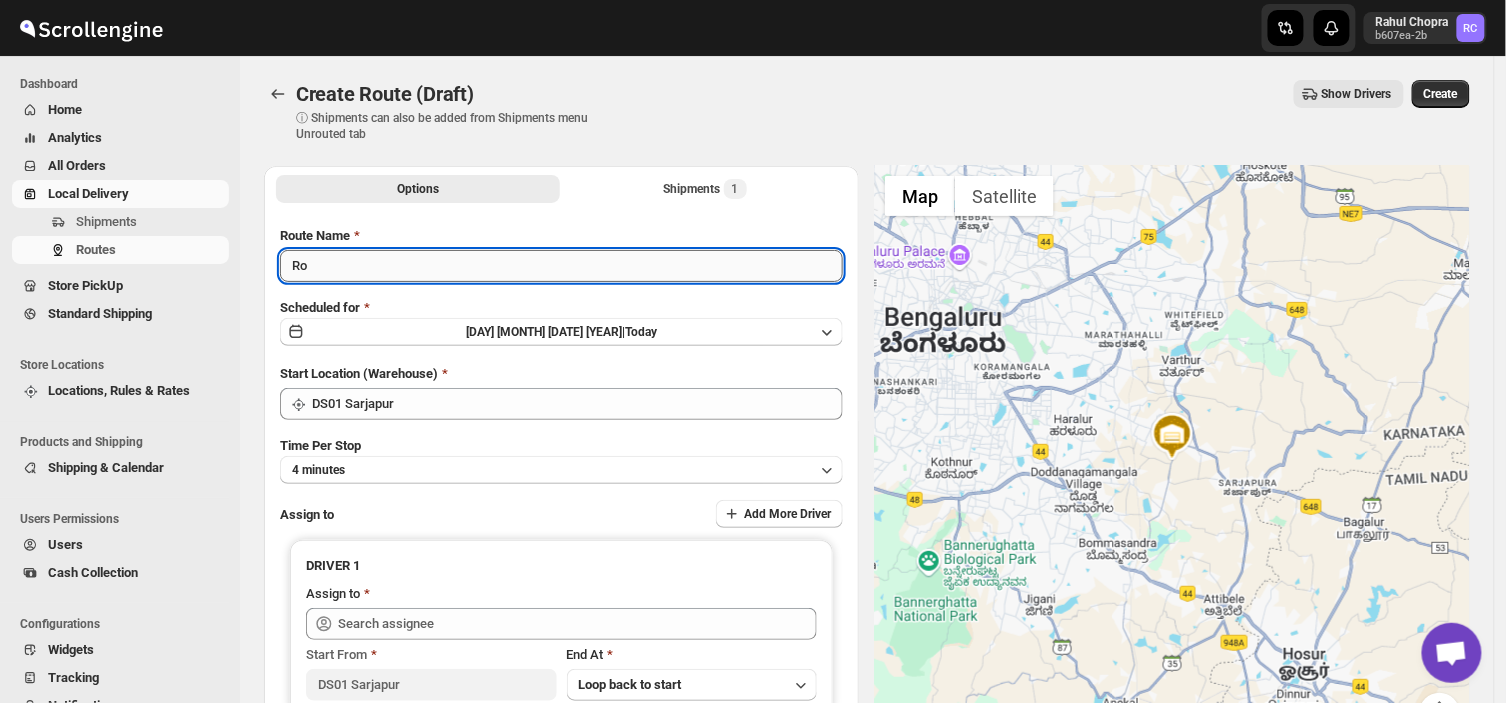 type on "R" 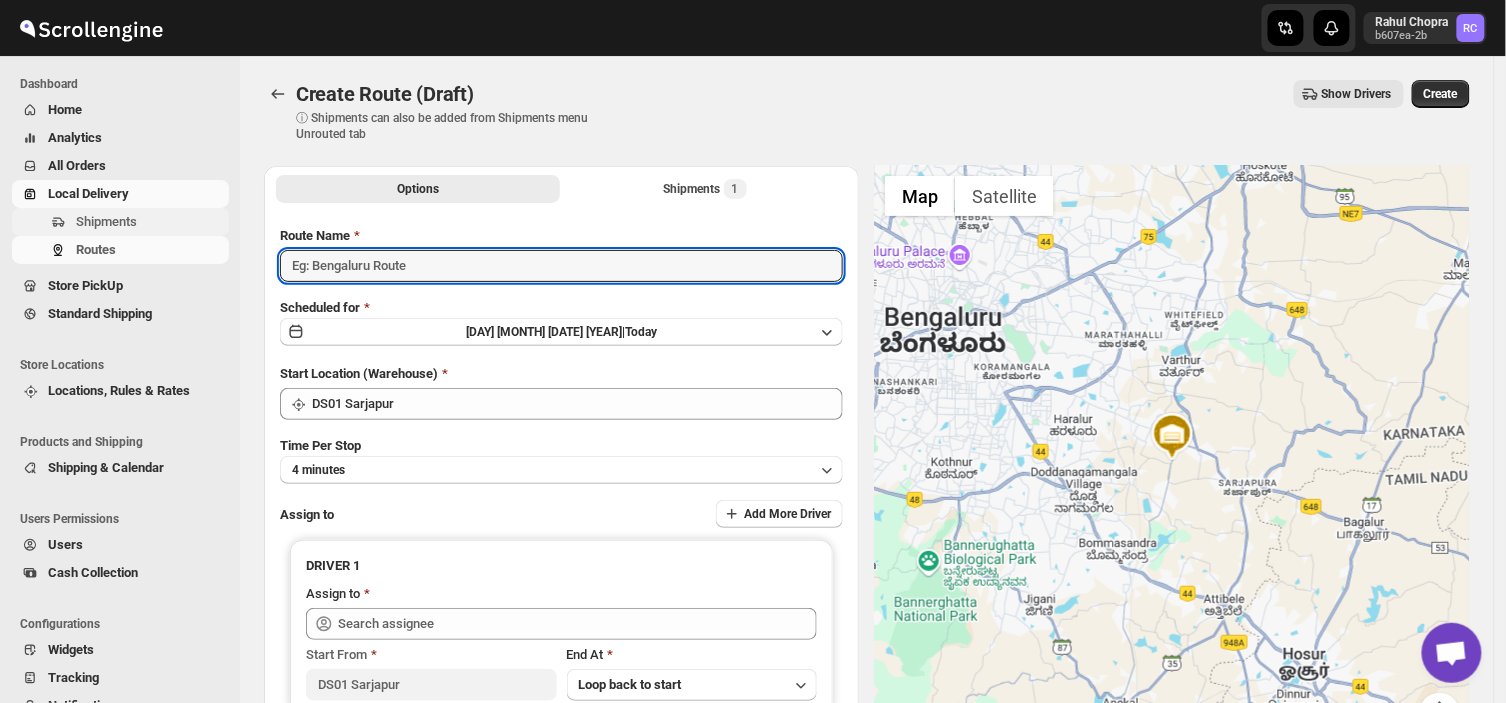 type 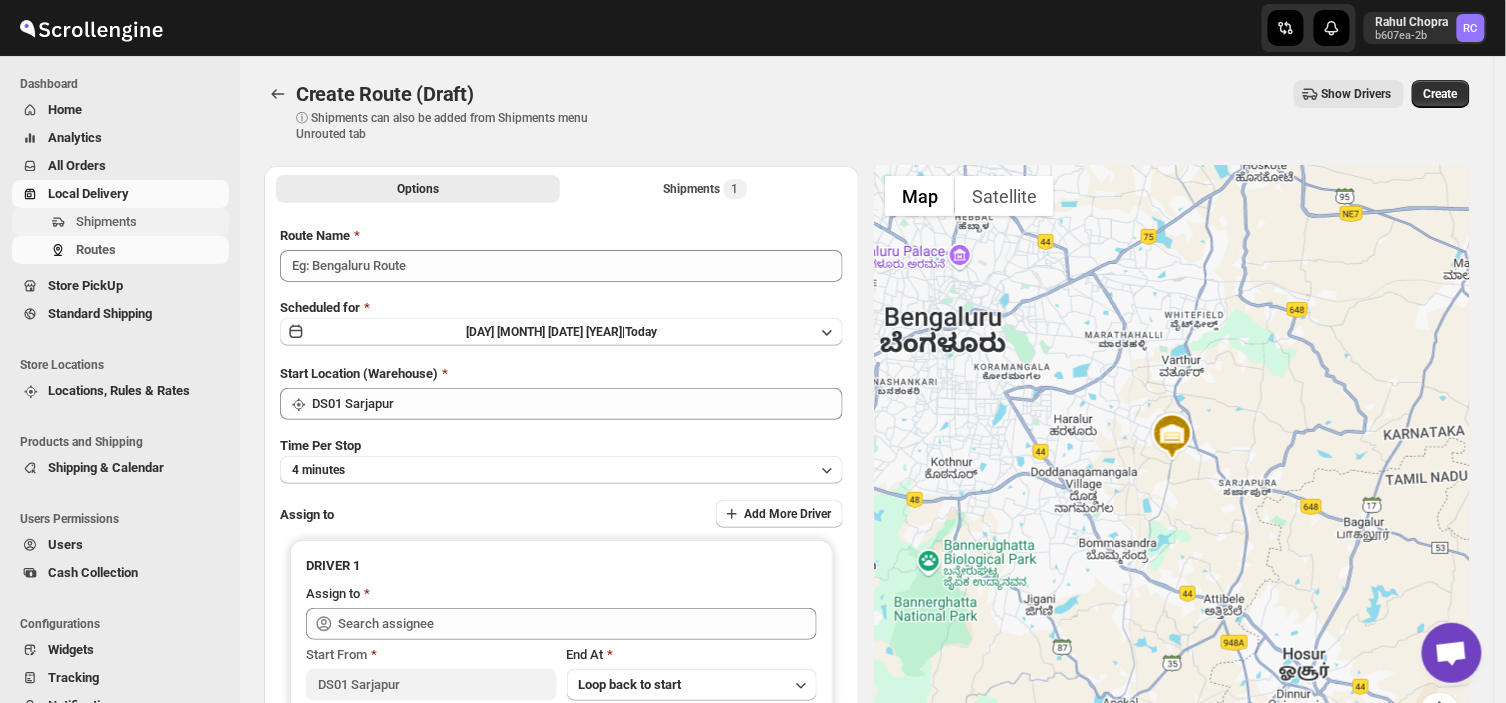 click on "Shipments" at bounding box center (106, 221) 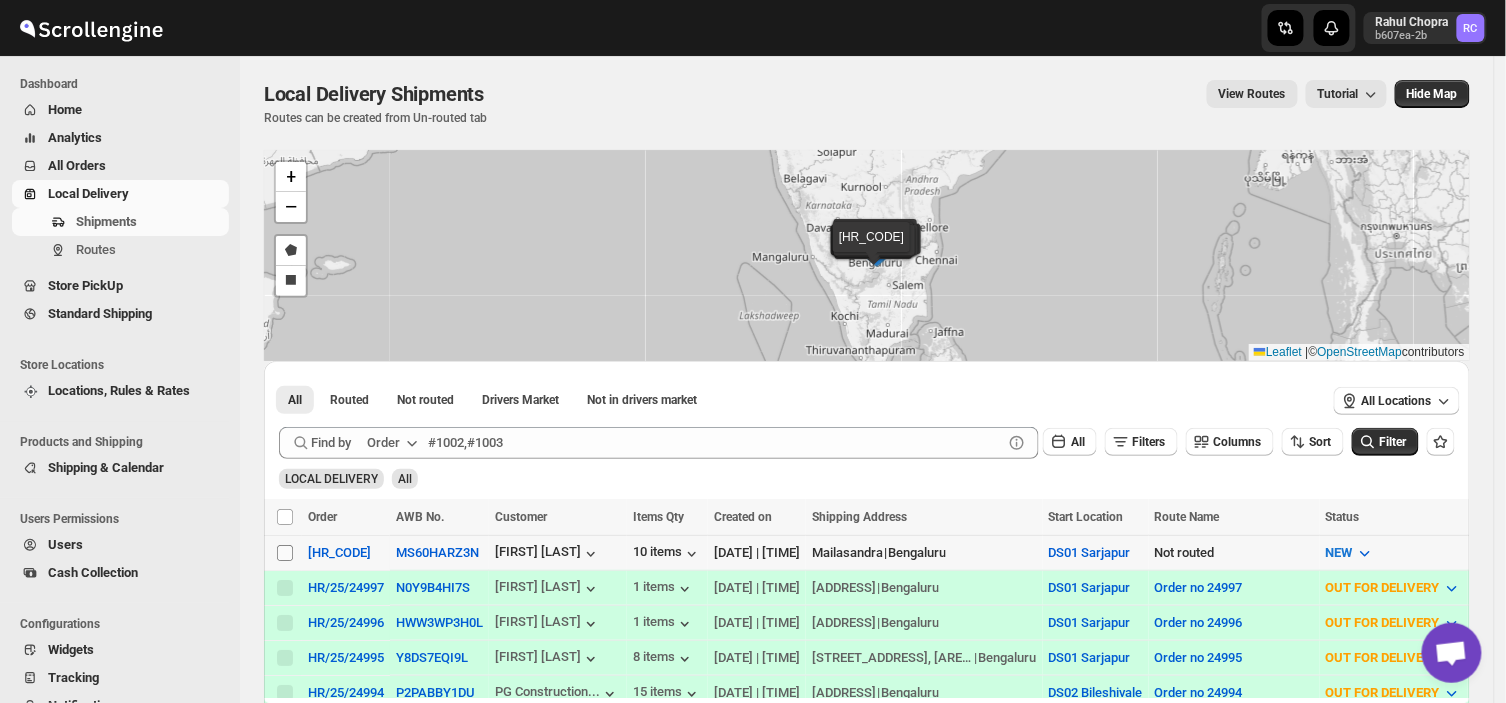 click on "Select shipment" at bounding box center [285, 553] 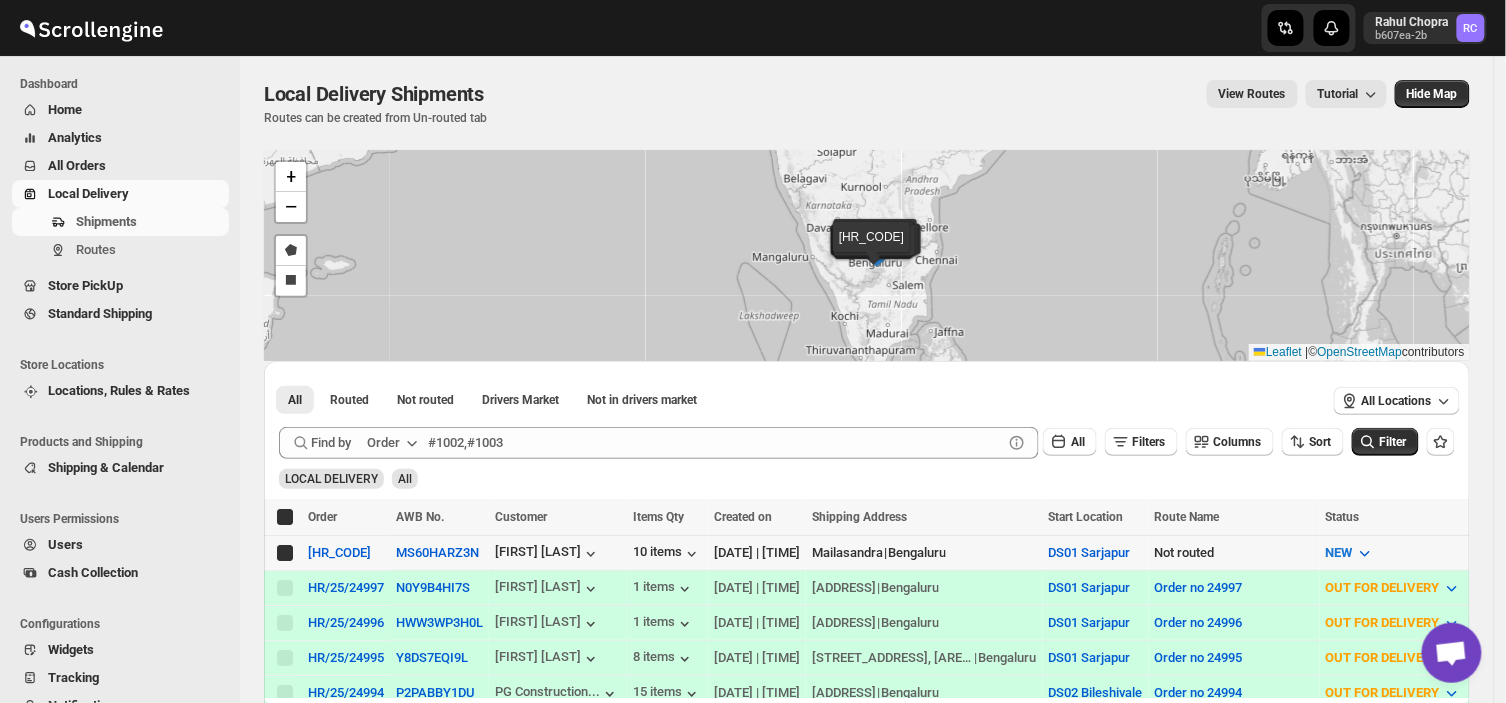 checkbox on "true" 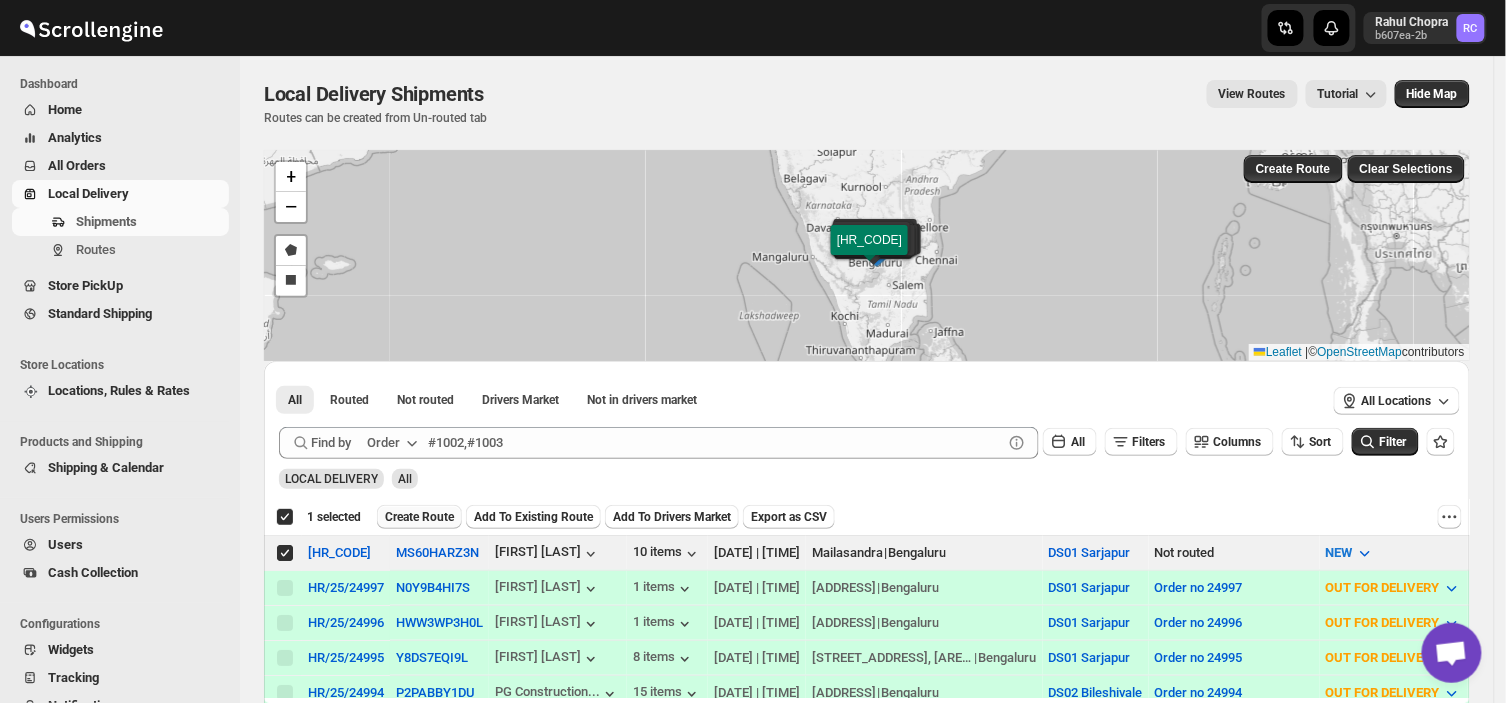 click on "Create Route" at bounding box center (419, 517) 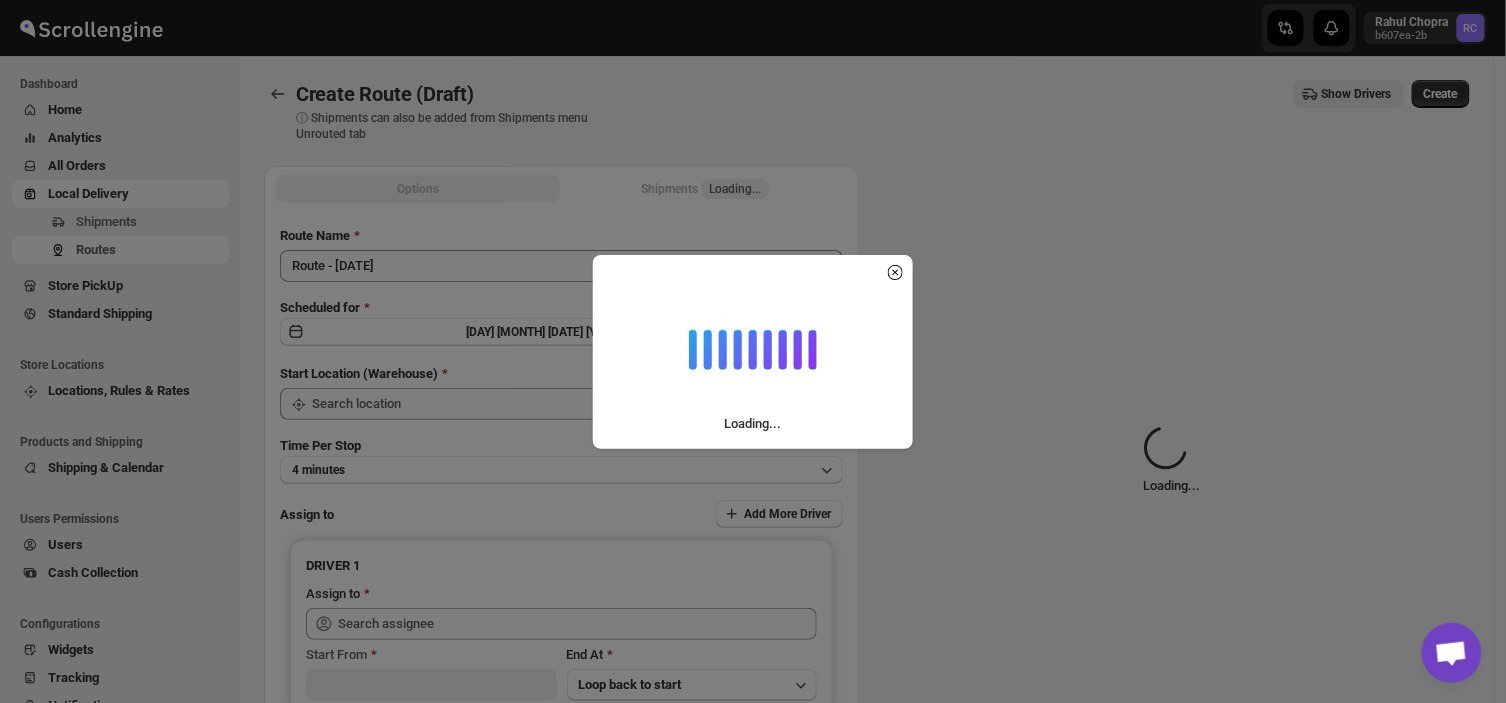 type on "DS01 Sarjapur" 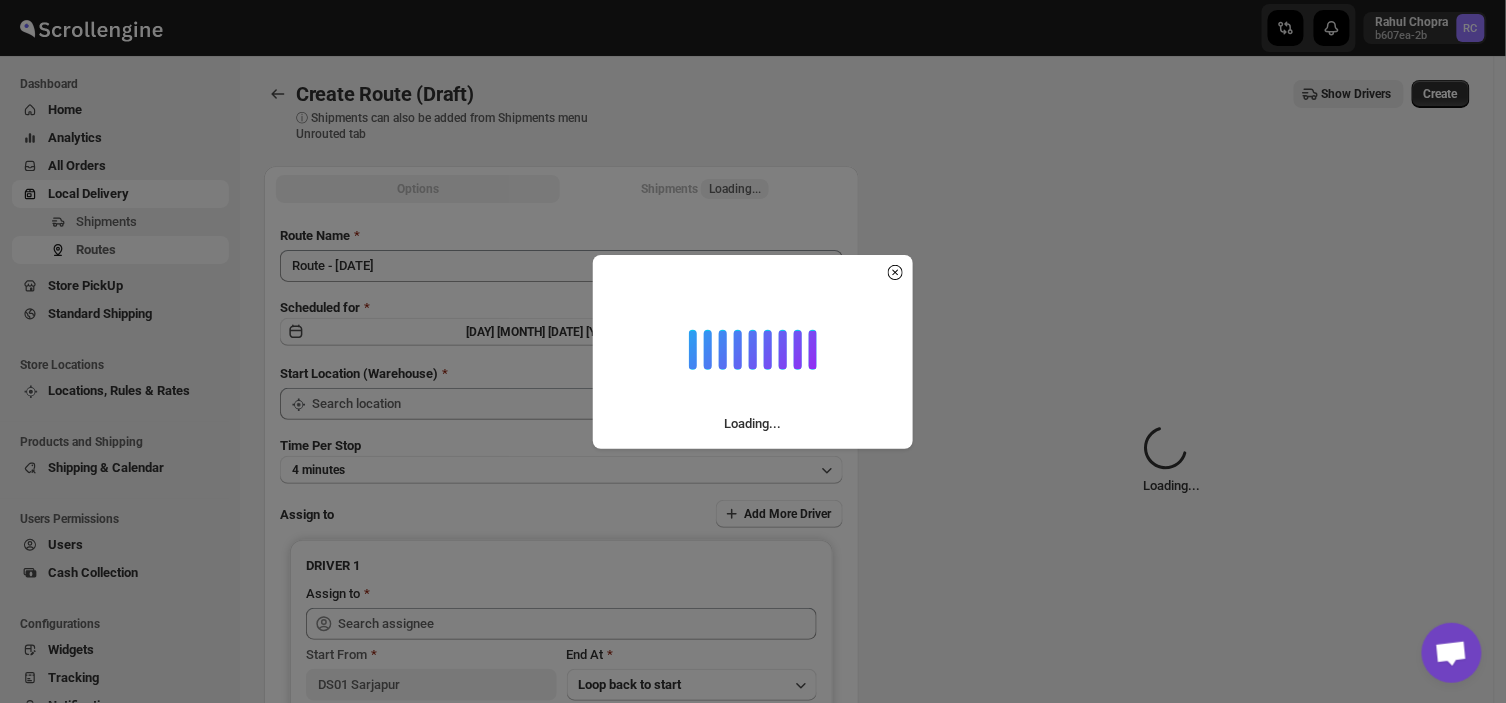 type on "DS01 Sarjapur" 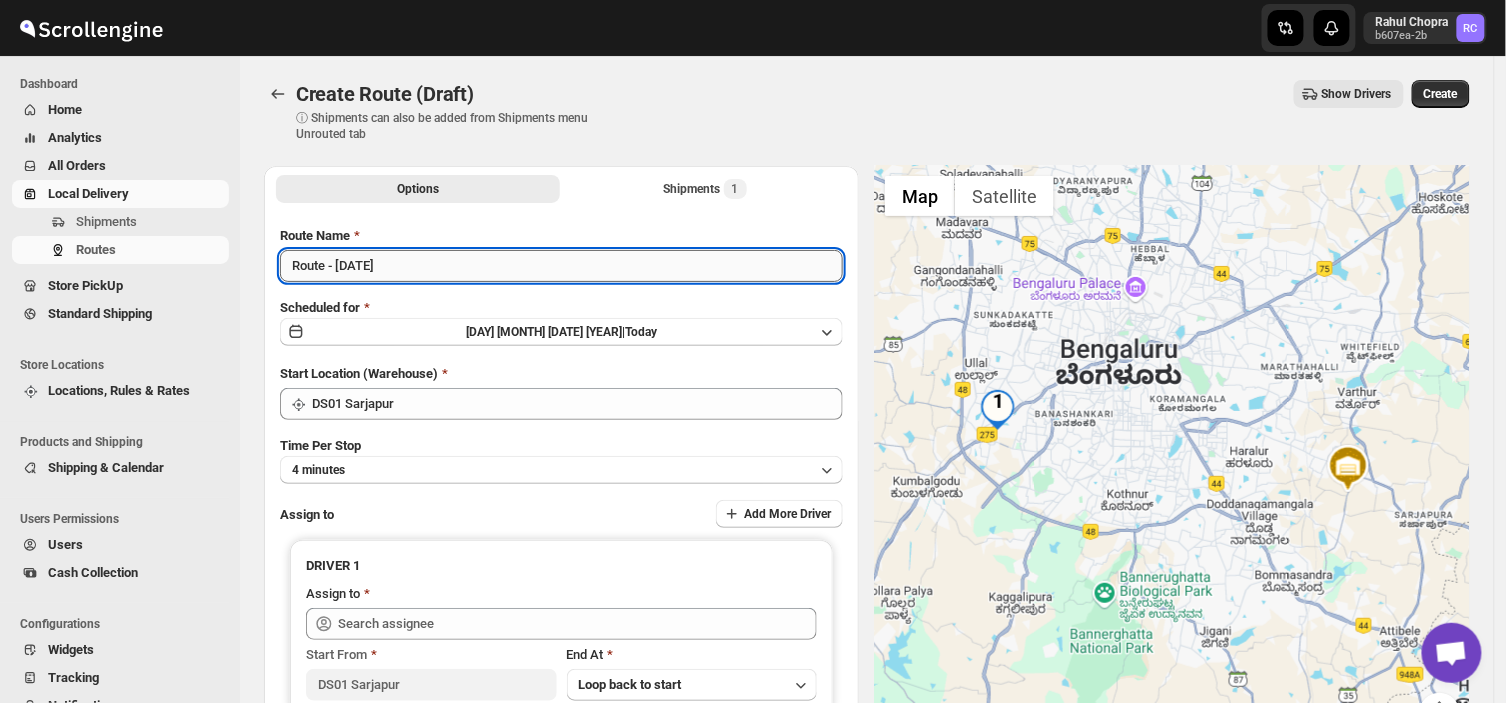 click on "Route - [DATE]" at bounding box center [561, 266] 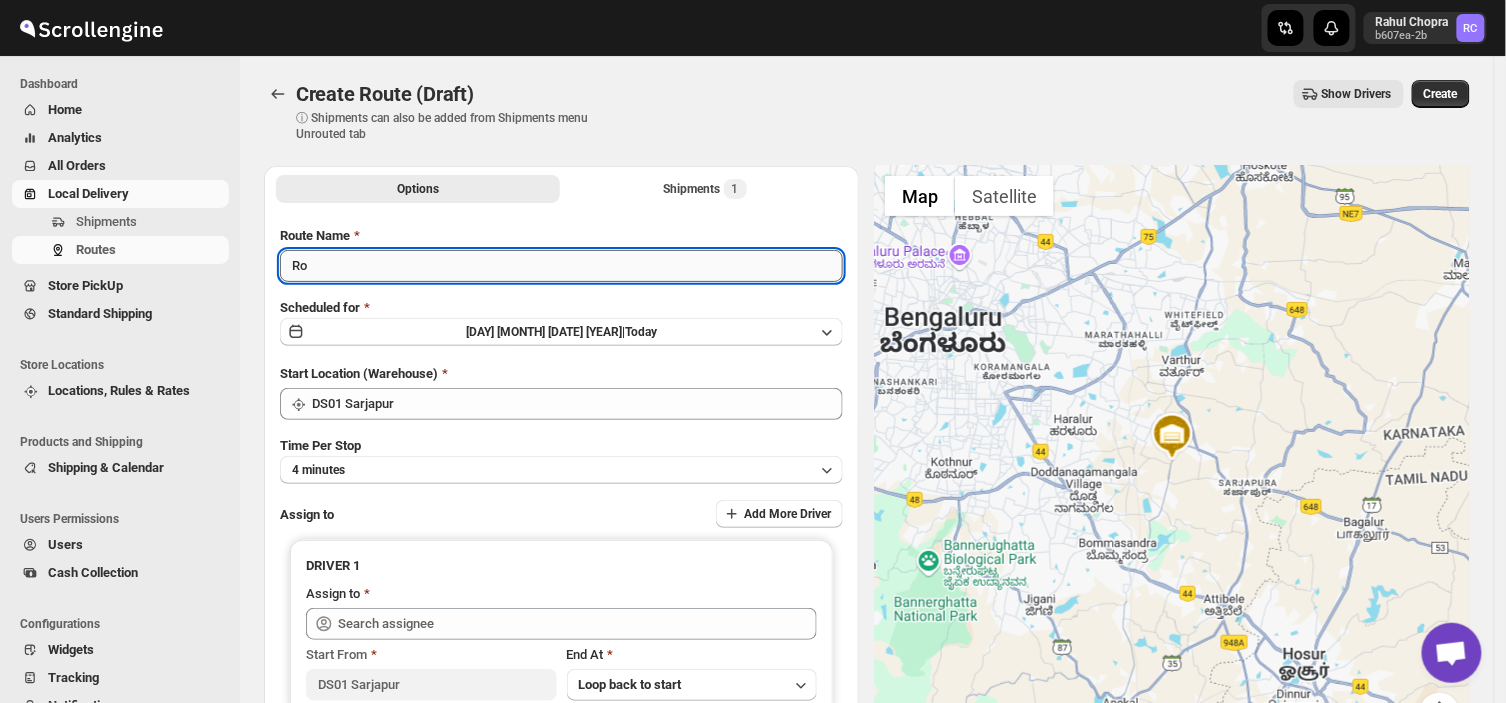 type on "R" 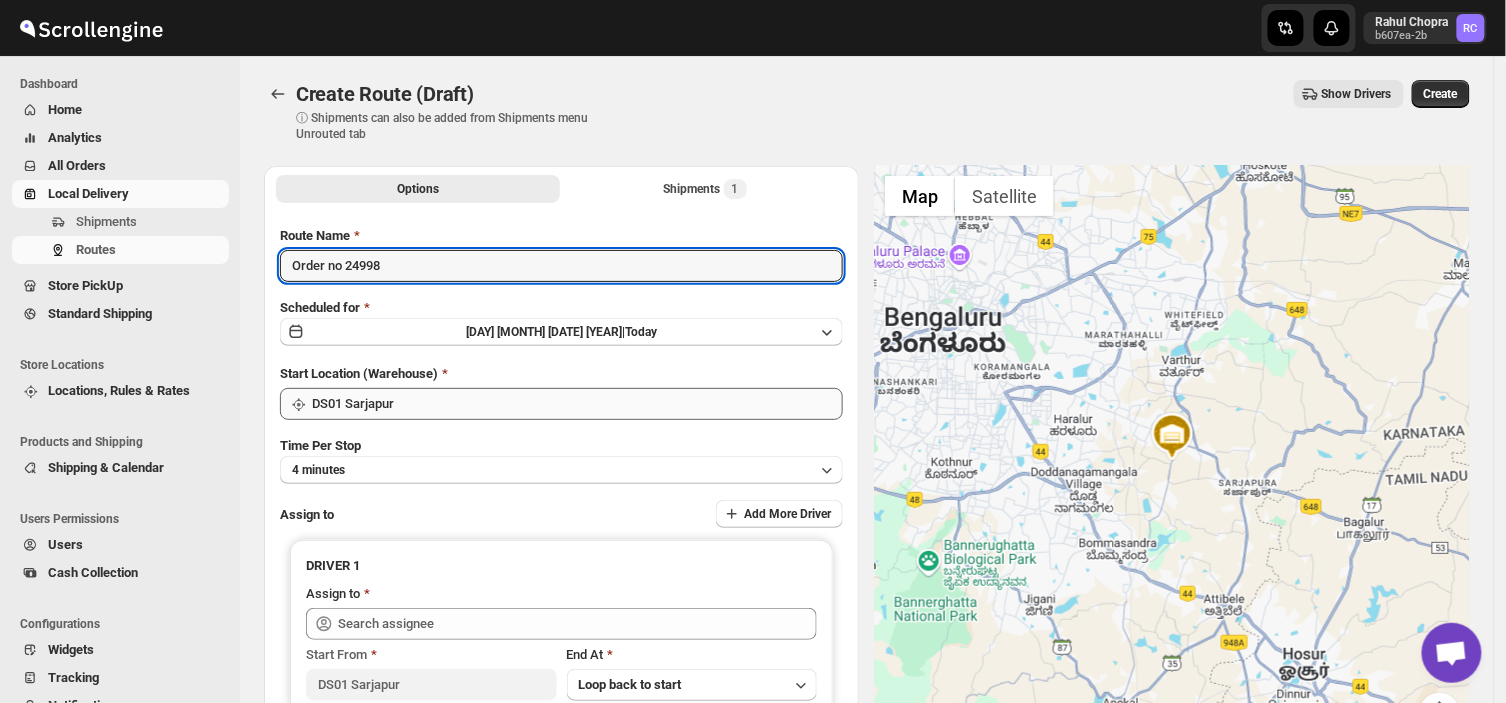 type on "Order no 24998" 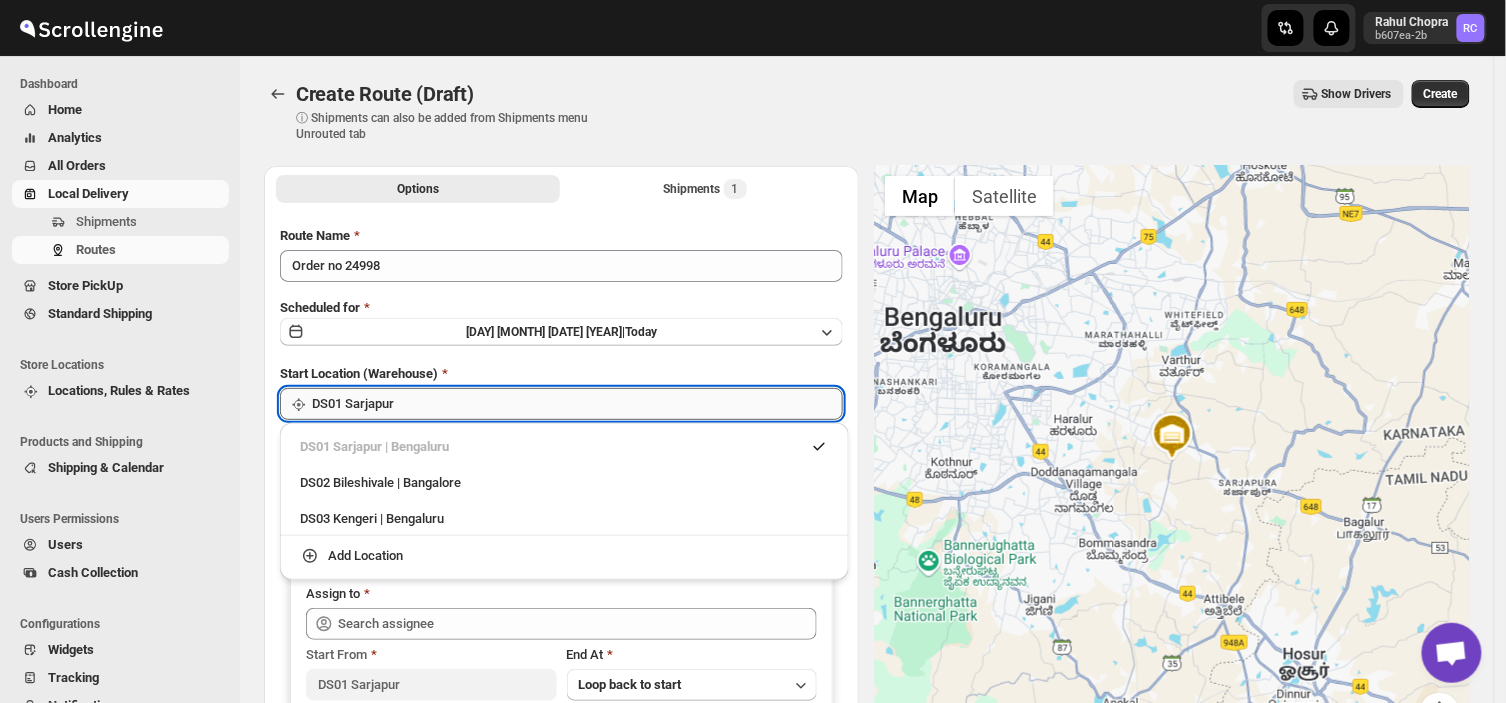 click on "DS01 Sarjapur" at bounding box center (577, 404) 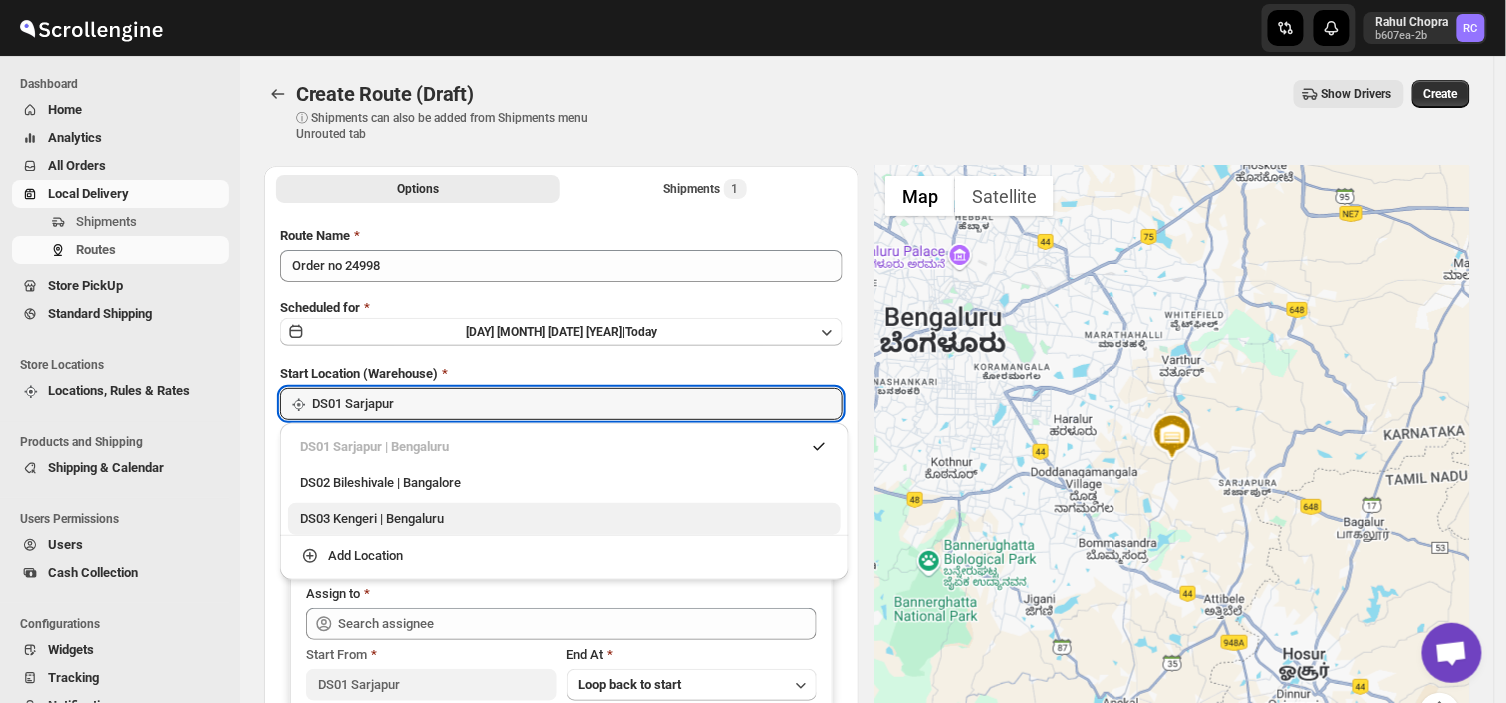 click on "DS03 Kengeri | Bengaluru" at bounding box center (564, 519) 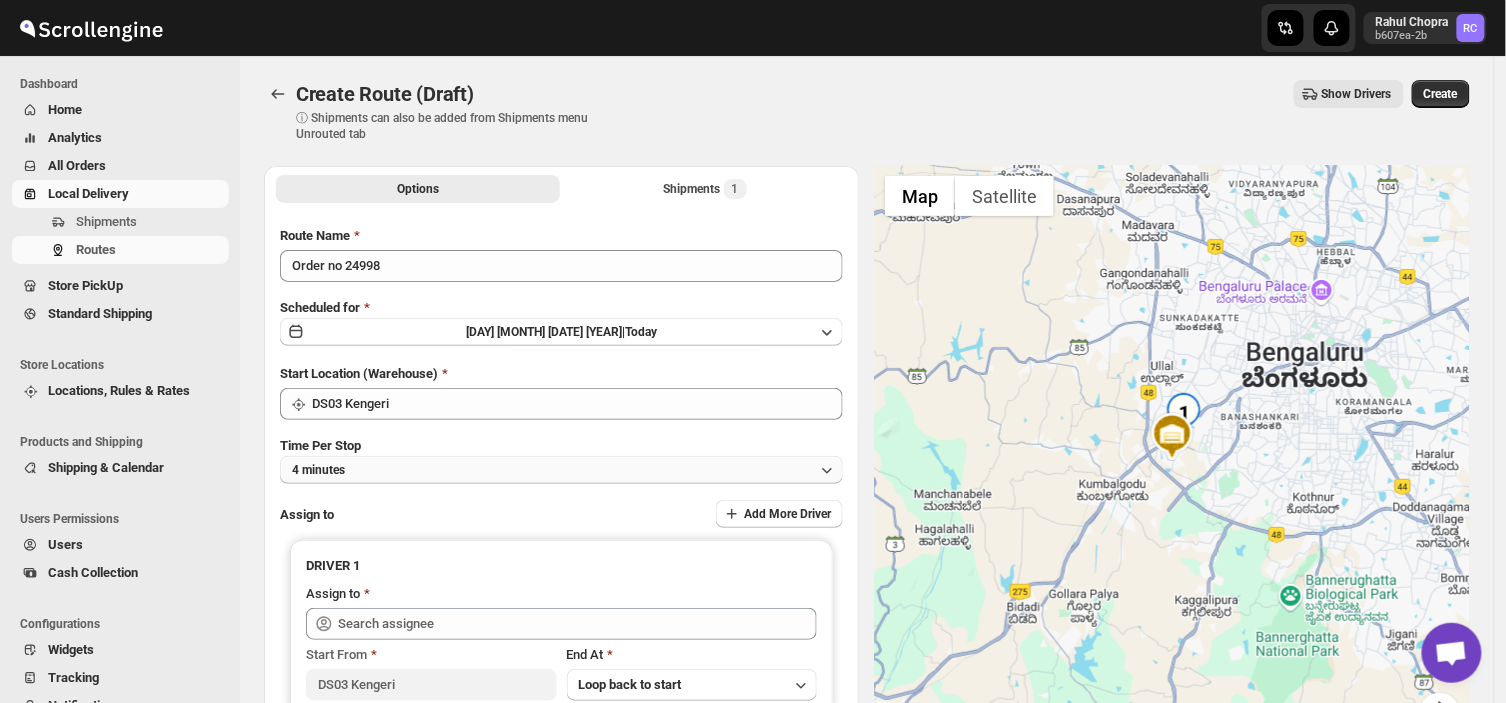 click on "4 minutes" at bounding box center [561, 470] 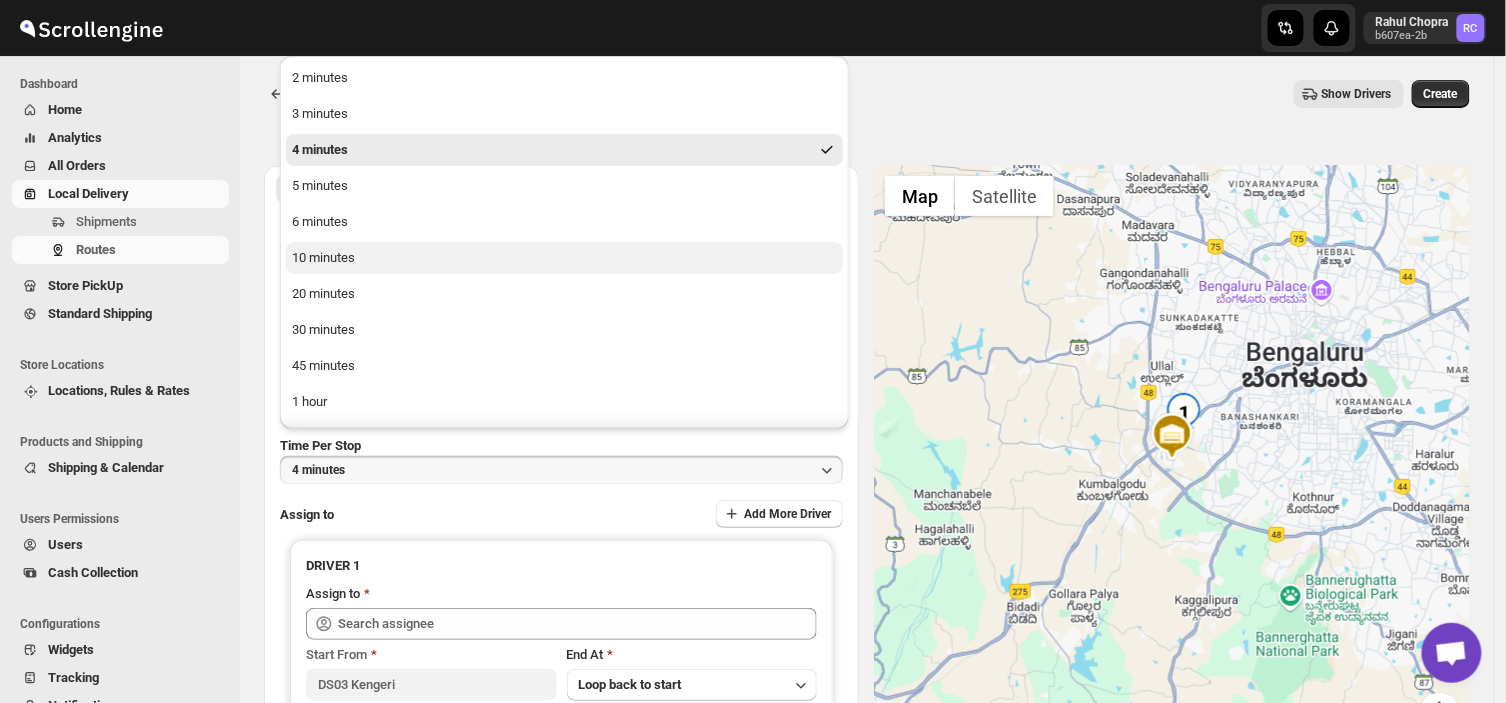 click on "10 minutes" at bounding box center (323, 258) 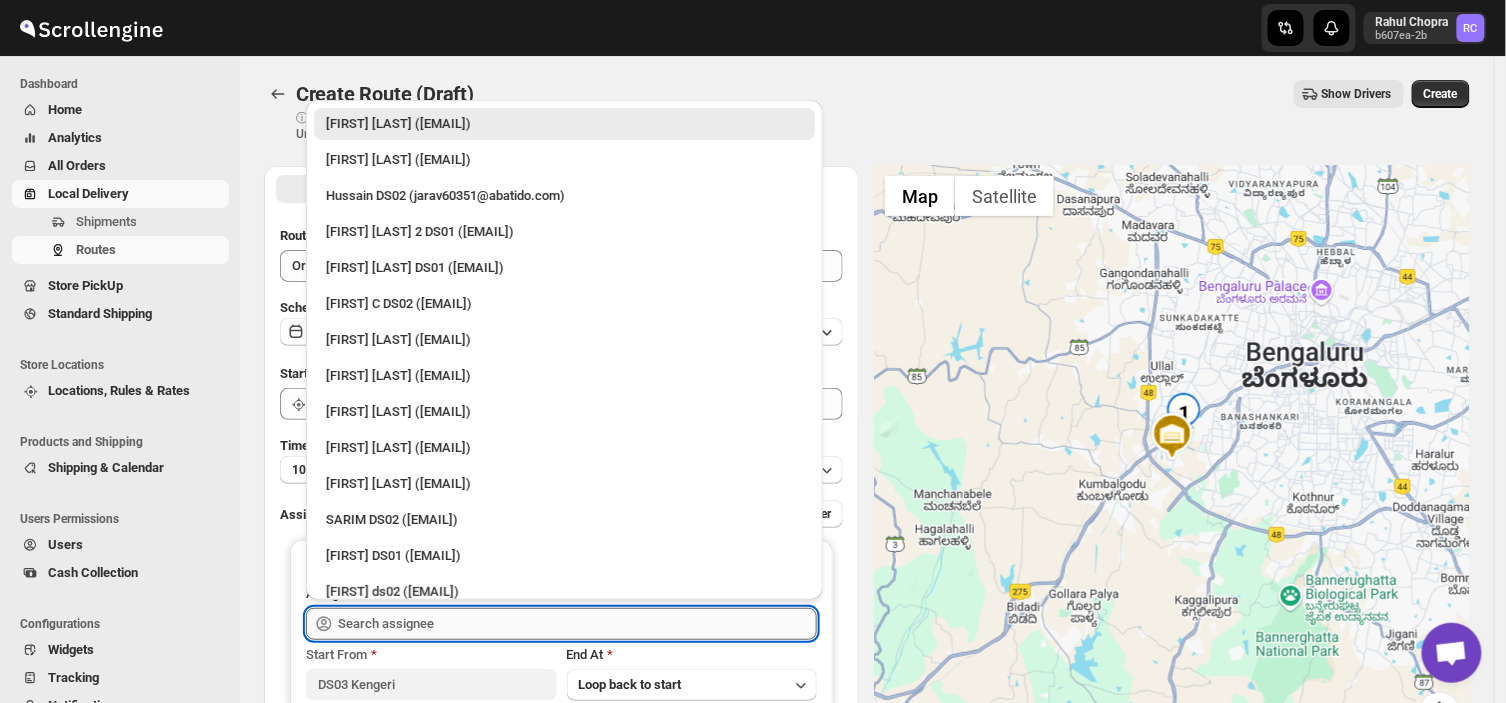 click at bounding box center (577, 624) 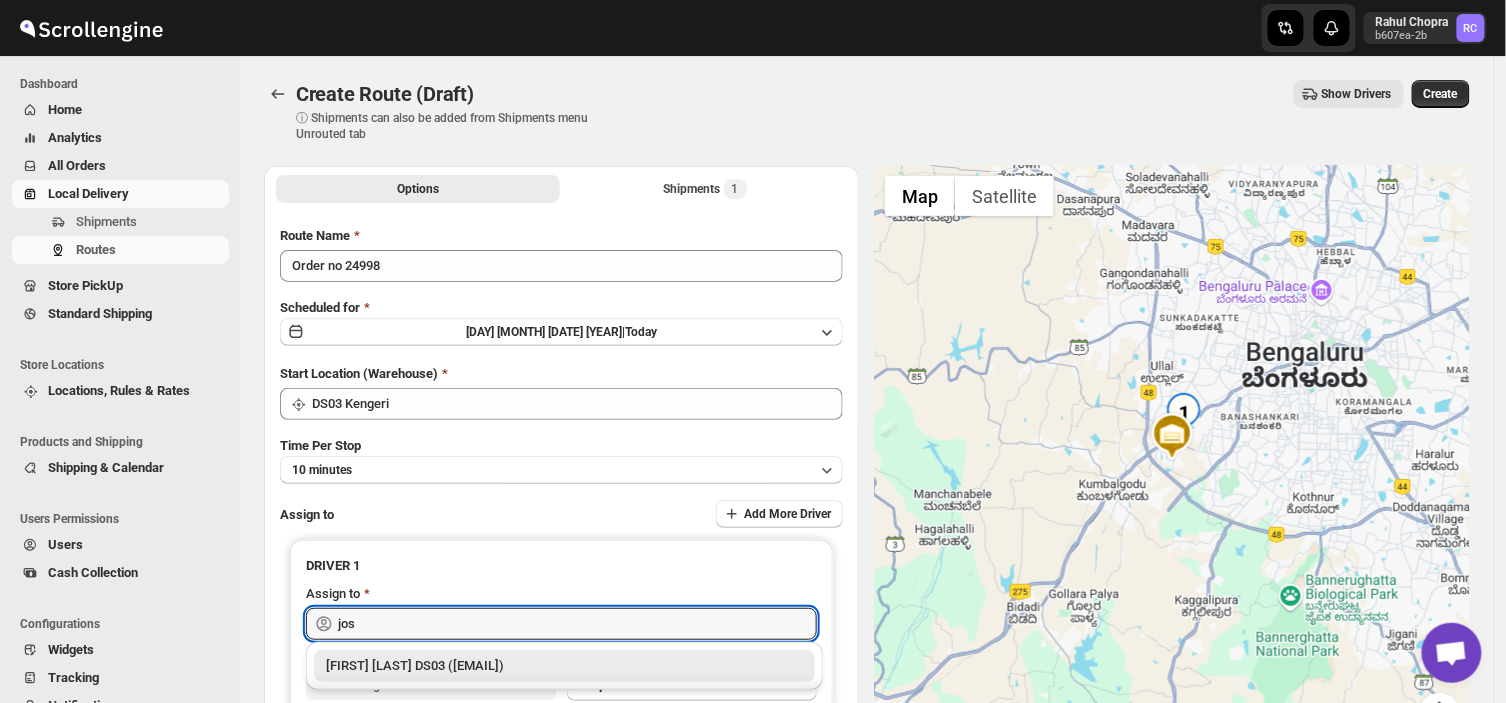 click on "[FIRST] [LAST] DS03 ([EMAIL])" at bounding box center (564, 666) 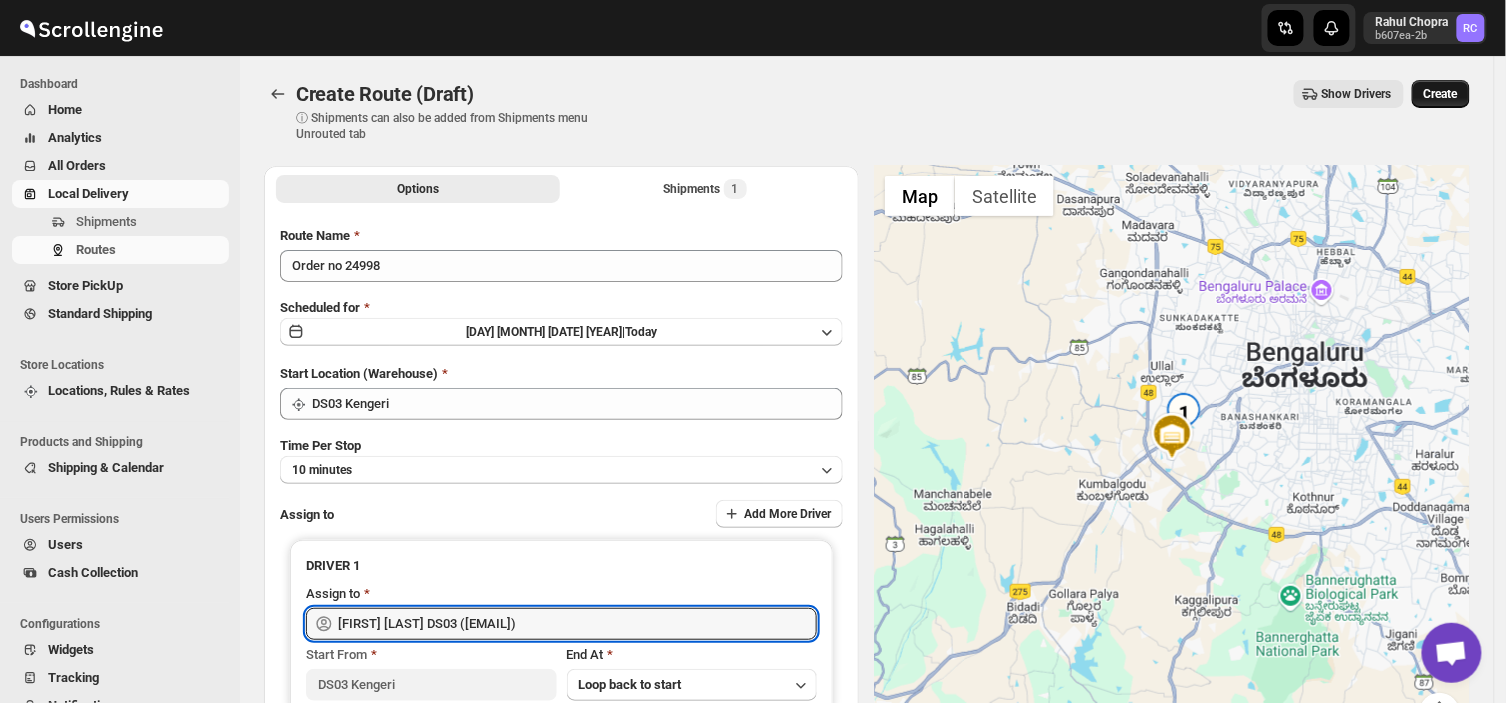 type on "[FIRST] [LAST] DS03 ([EMAIL])" 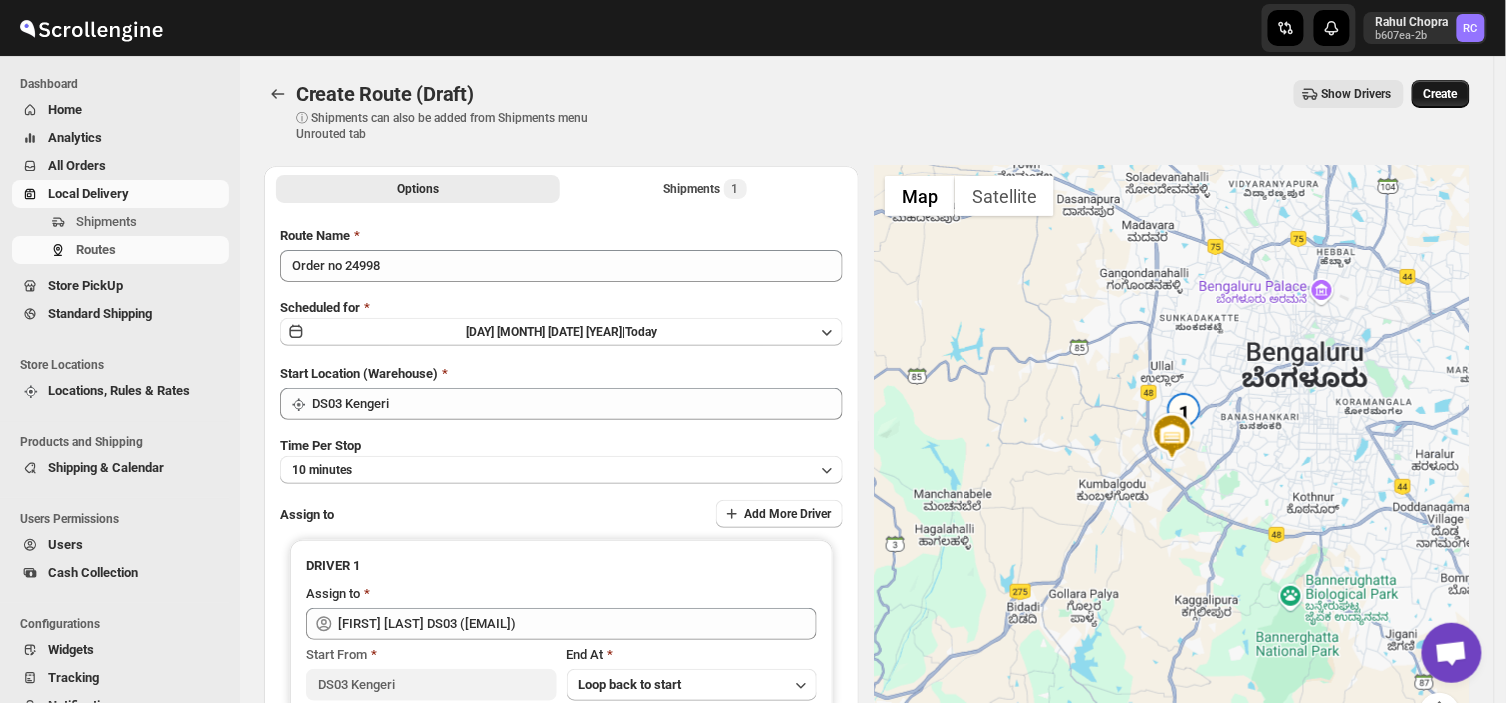 click on "Create" at bounding box center (1441, 94) 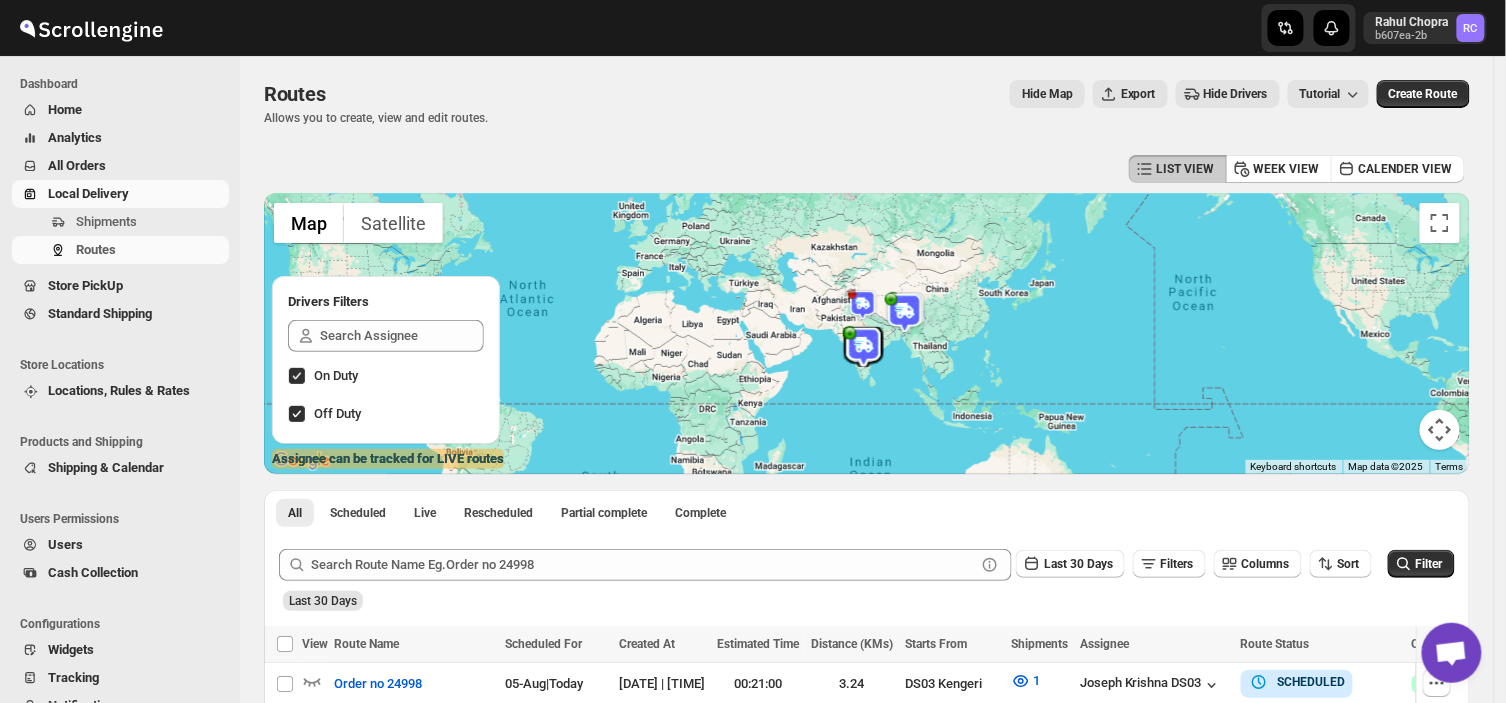 click on "Last 30 Days" at bounding box center (865, 594) 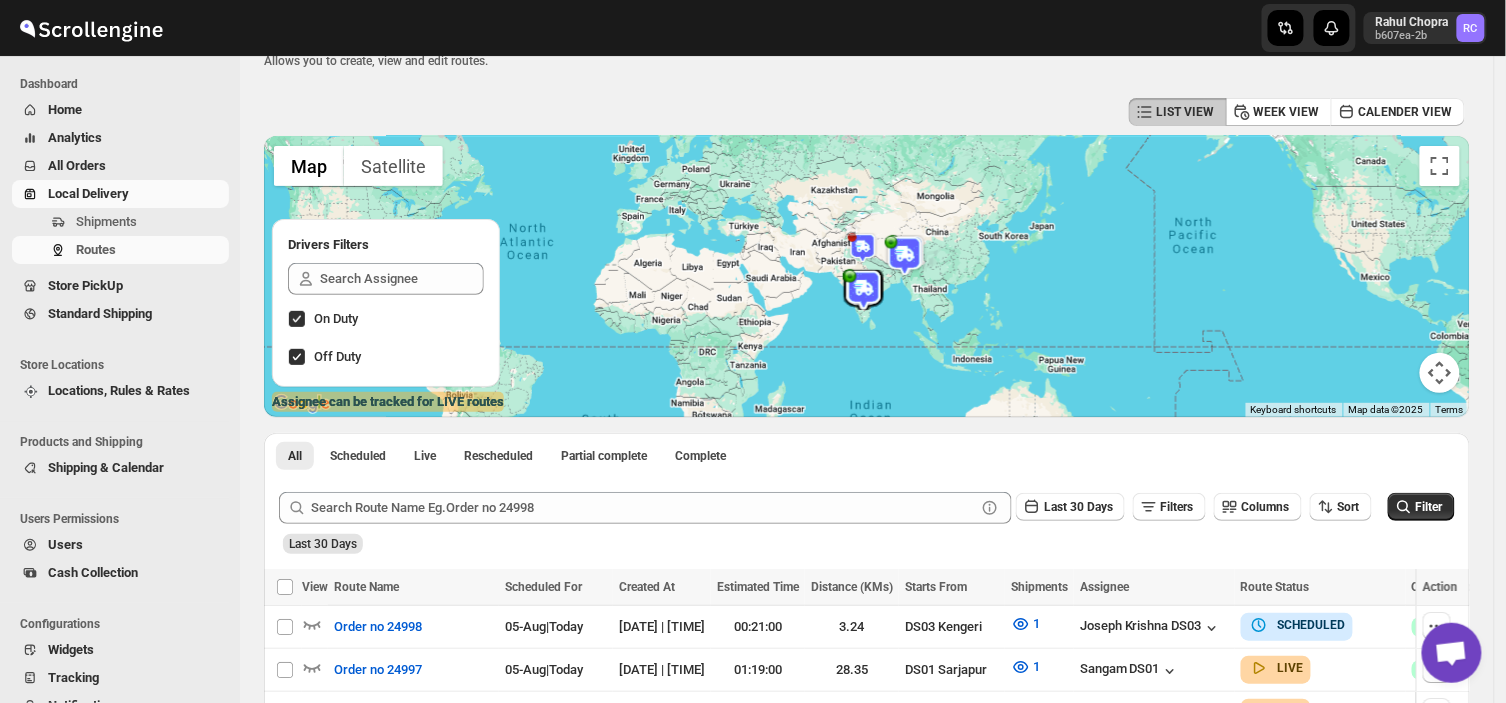 scroll, scrollTop: 0, scrollLeft: 0, axis: both 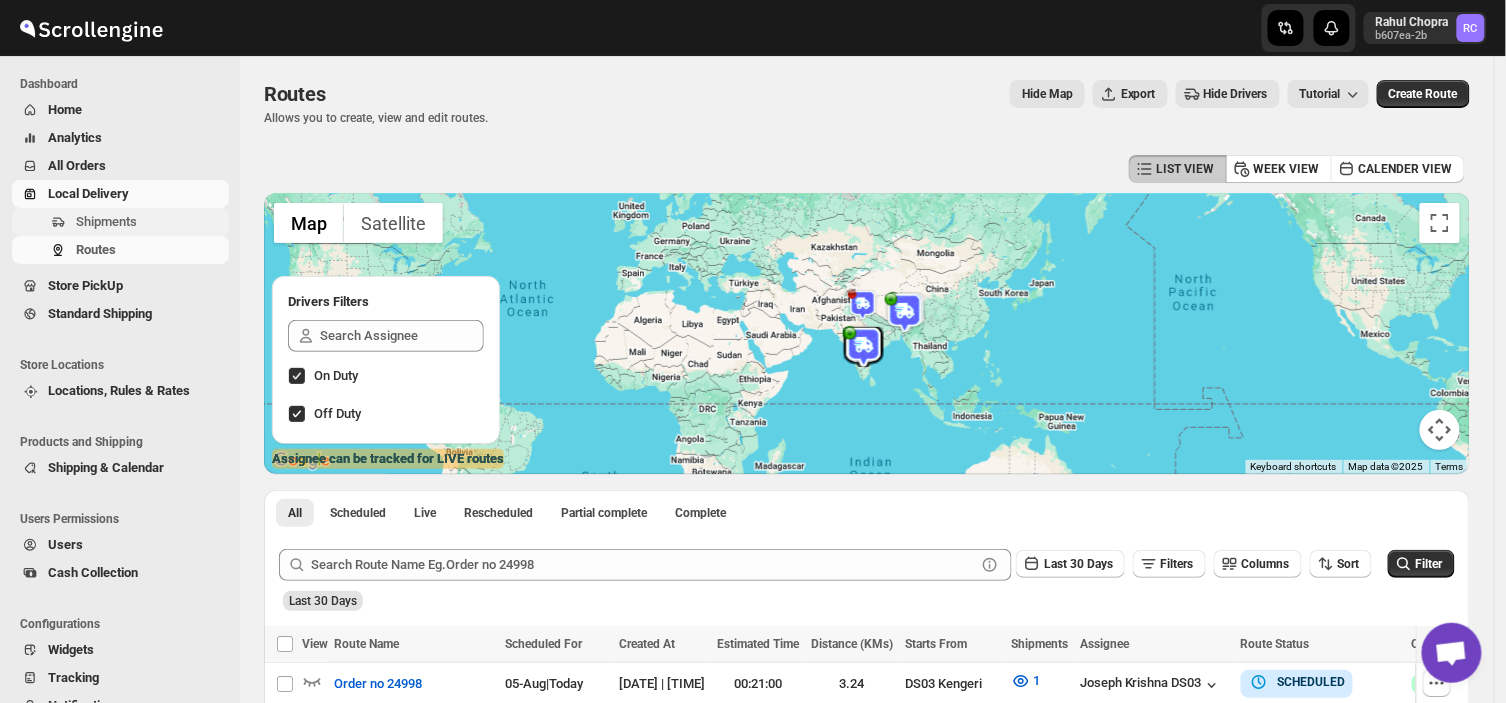 click on "Shipments" at bounding box center [150, 222] 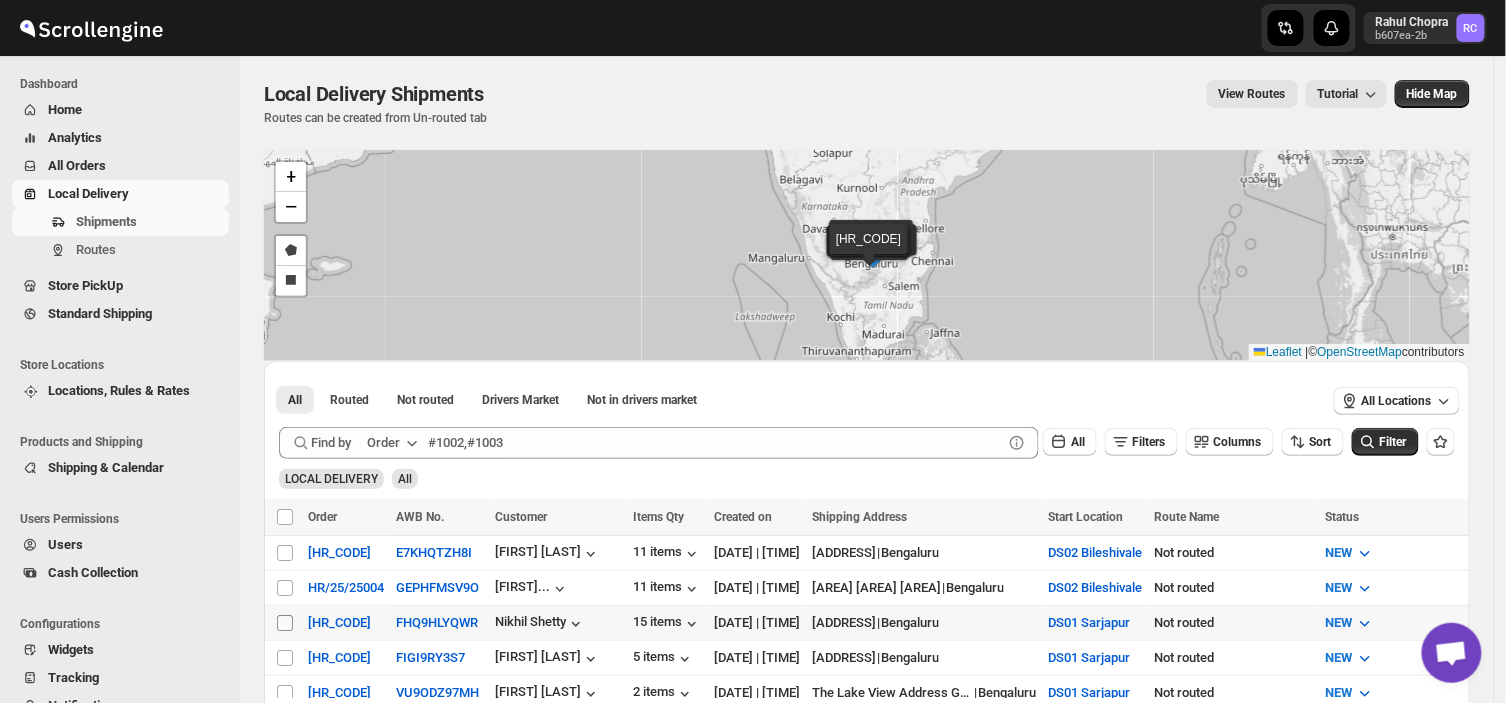 click on "Select shipment" at bounding box center (285, 623) 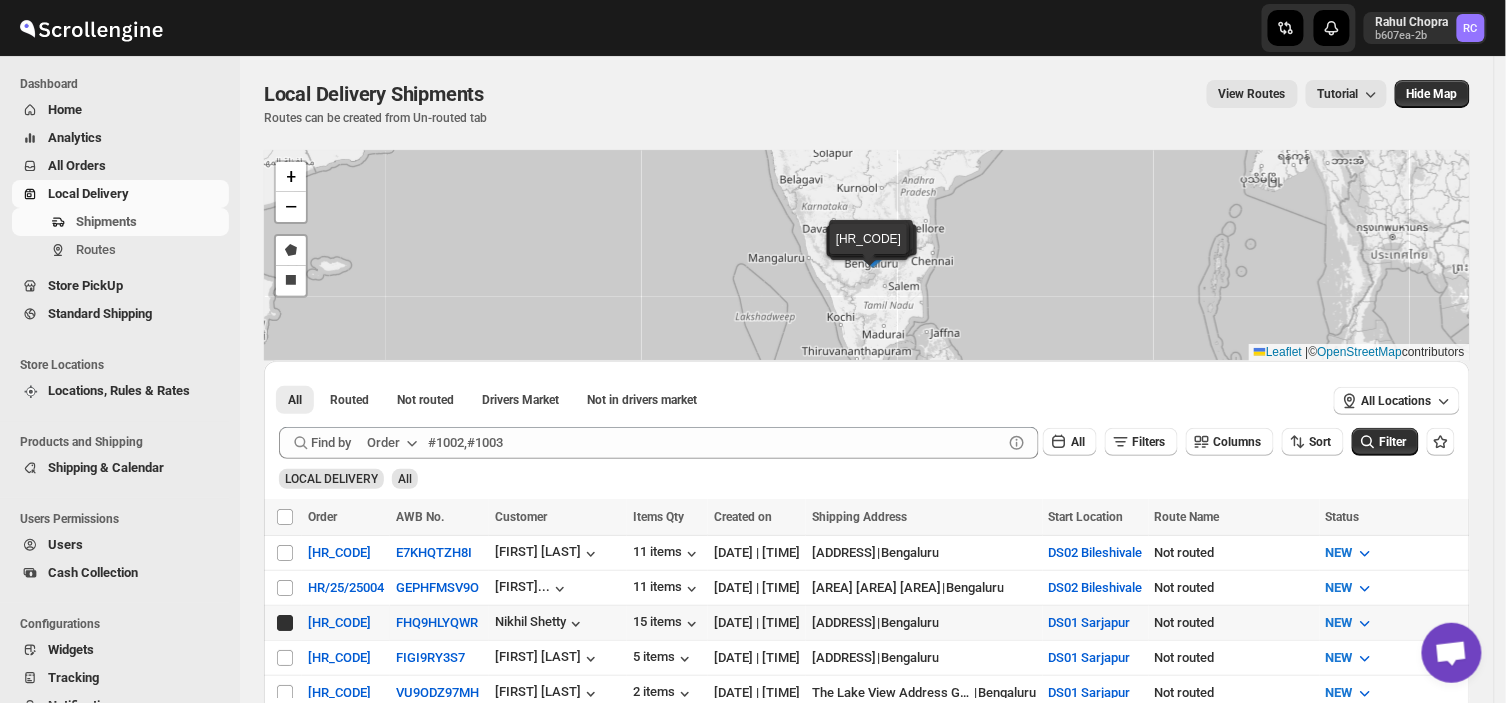 checkbox on "true" 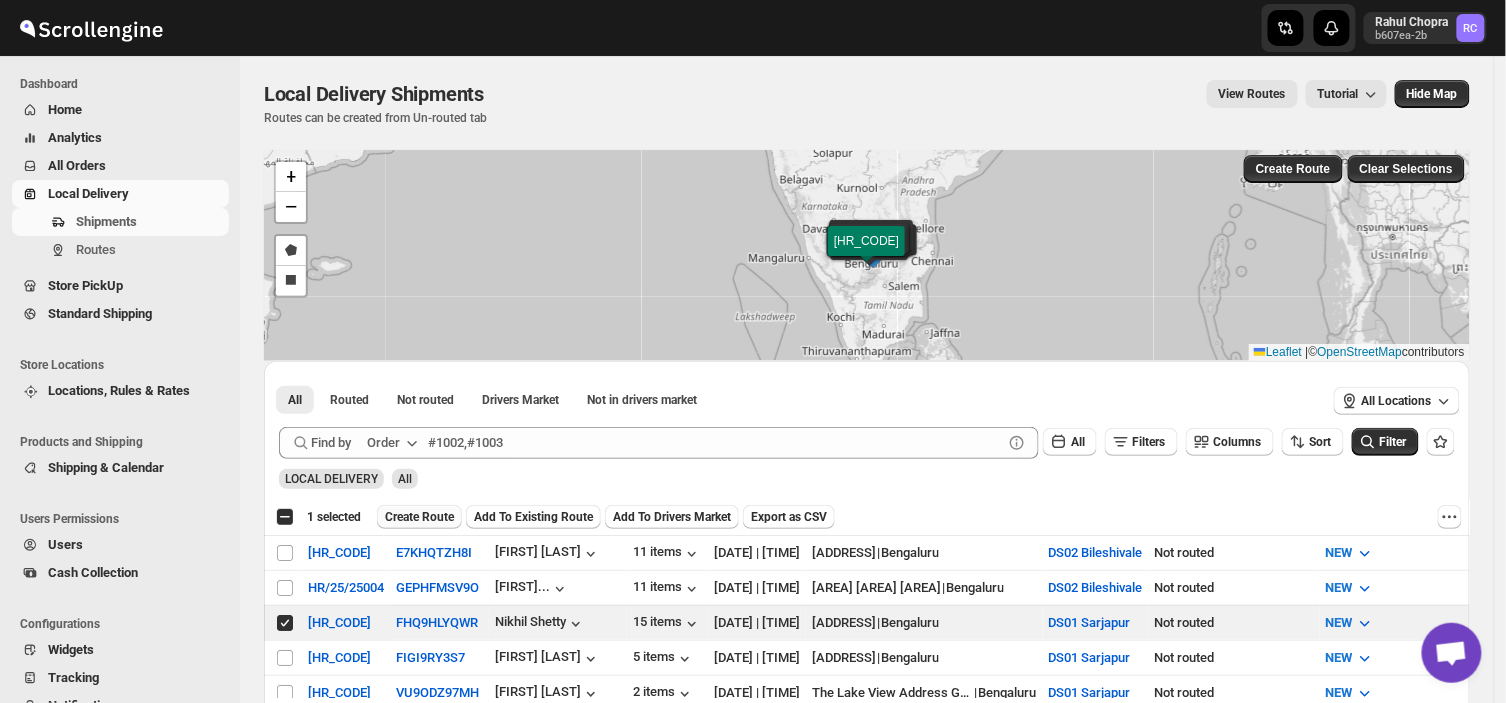 click on "Create Route" at bounding box center (419, 517) 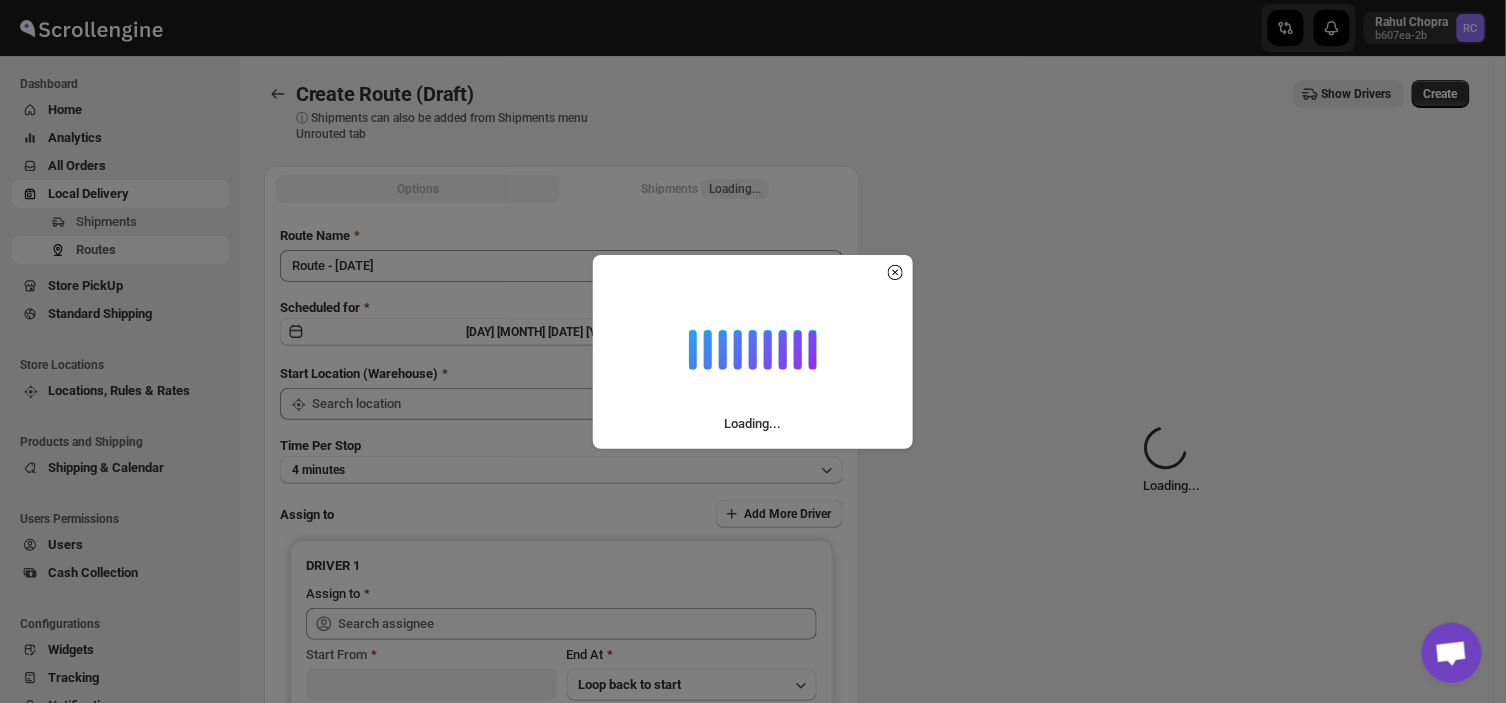 type on "DS01 Sarjapur" 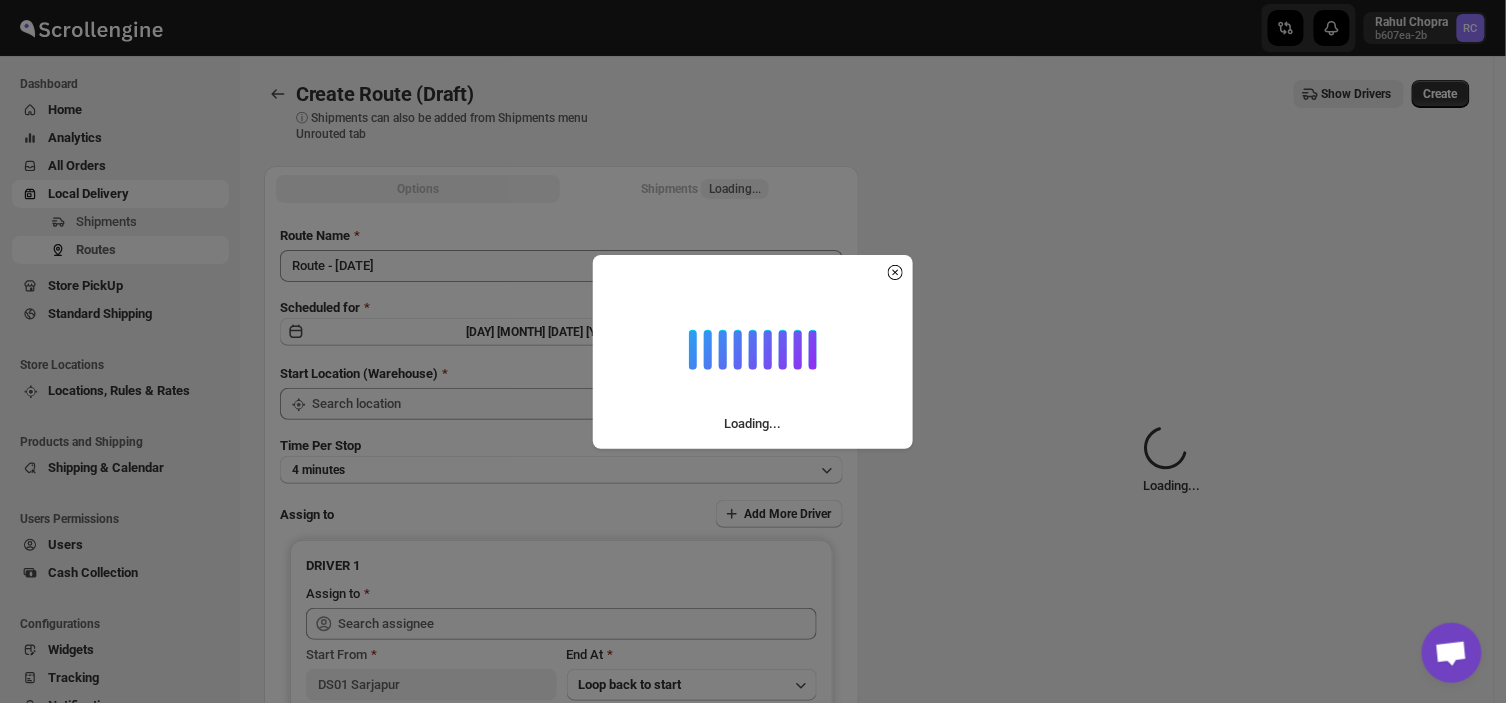 type on "DS01 Sarjapur" 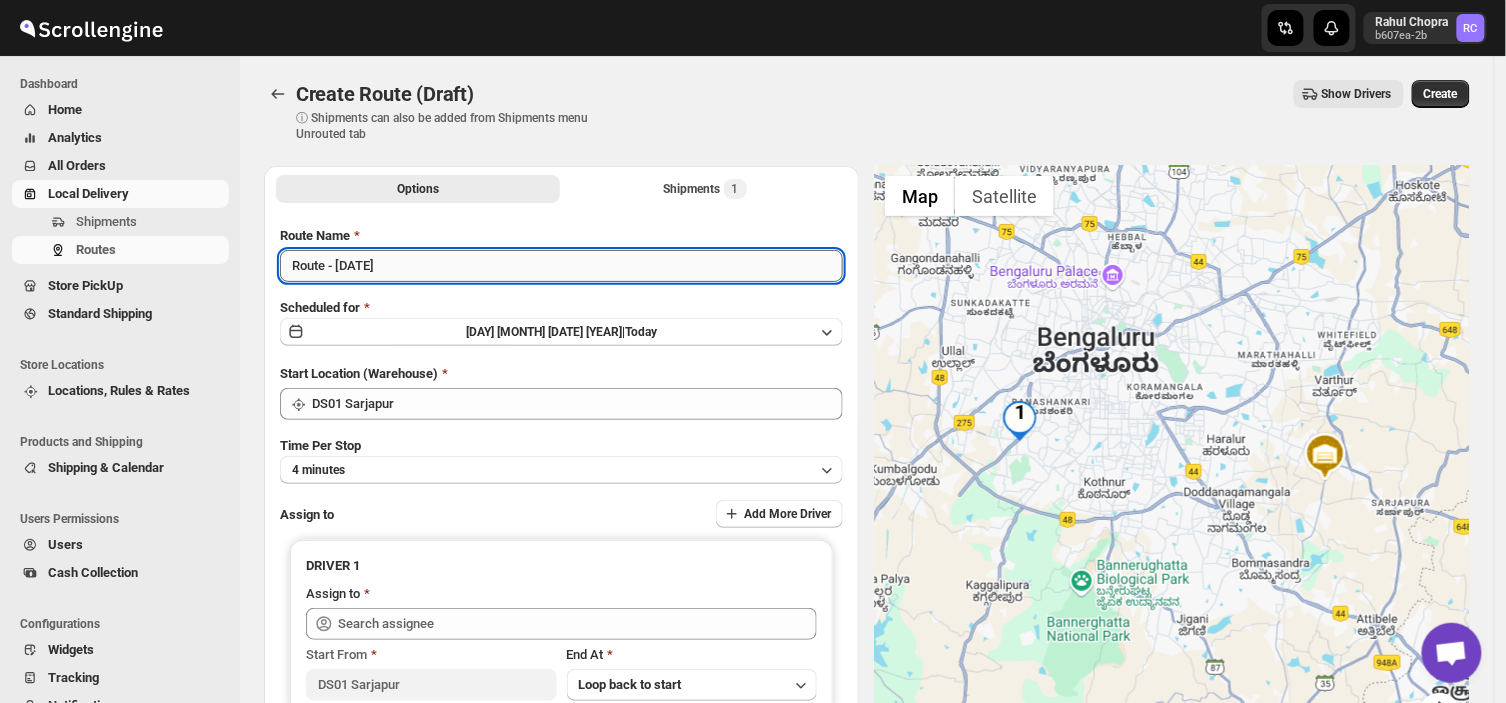 click on "Route - [DATE]" at bounding box center [561, 266] 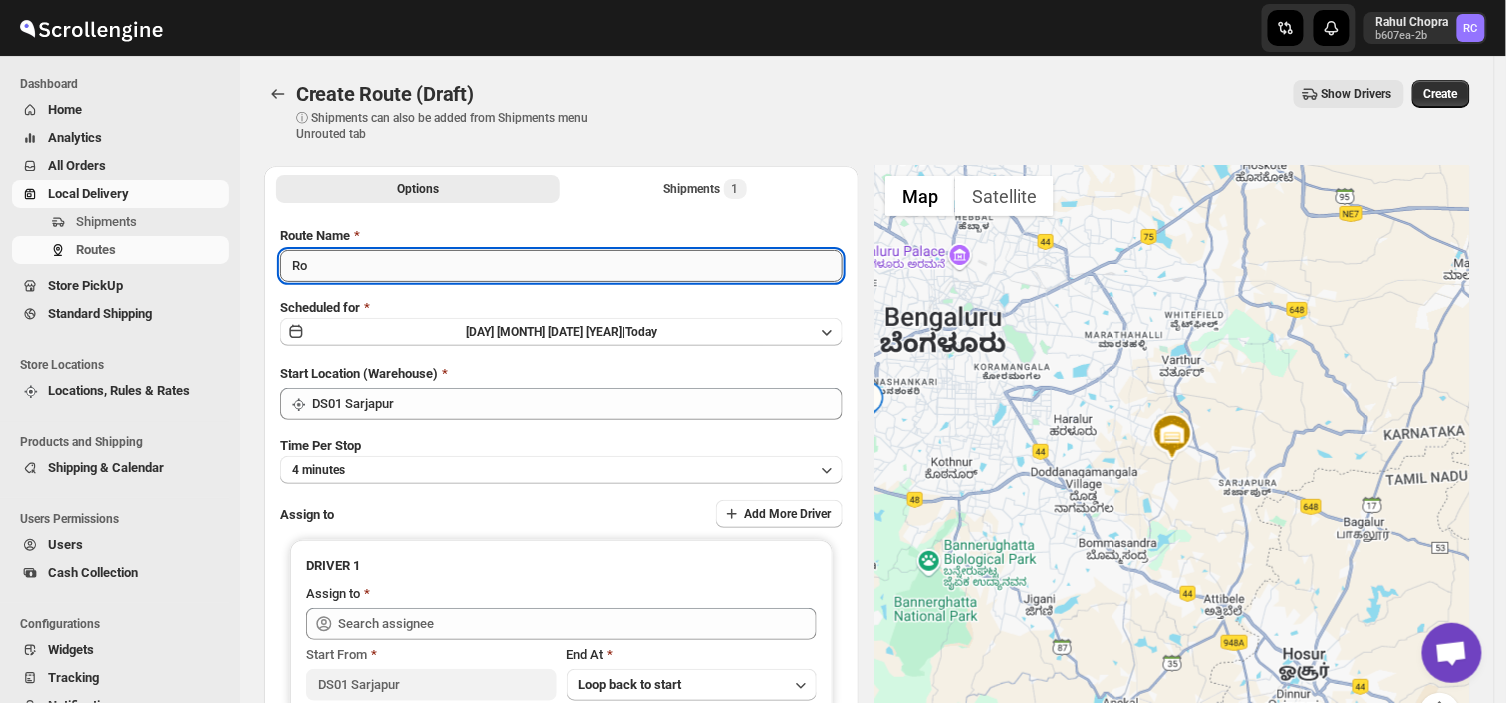 type on "R" 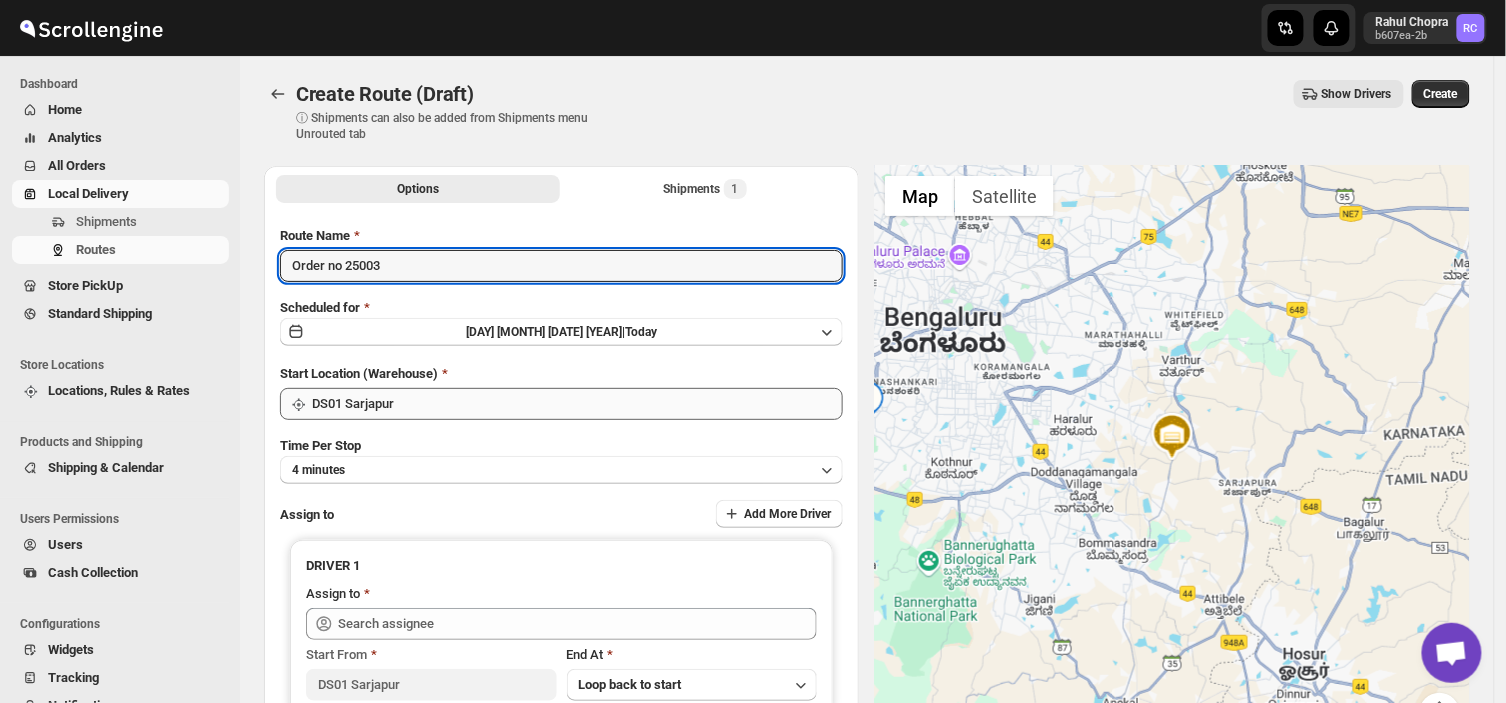 type on "Order no 25003" 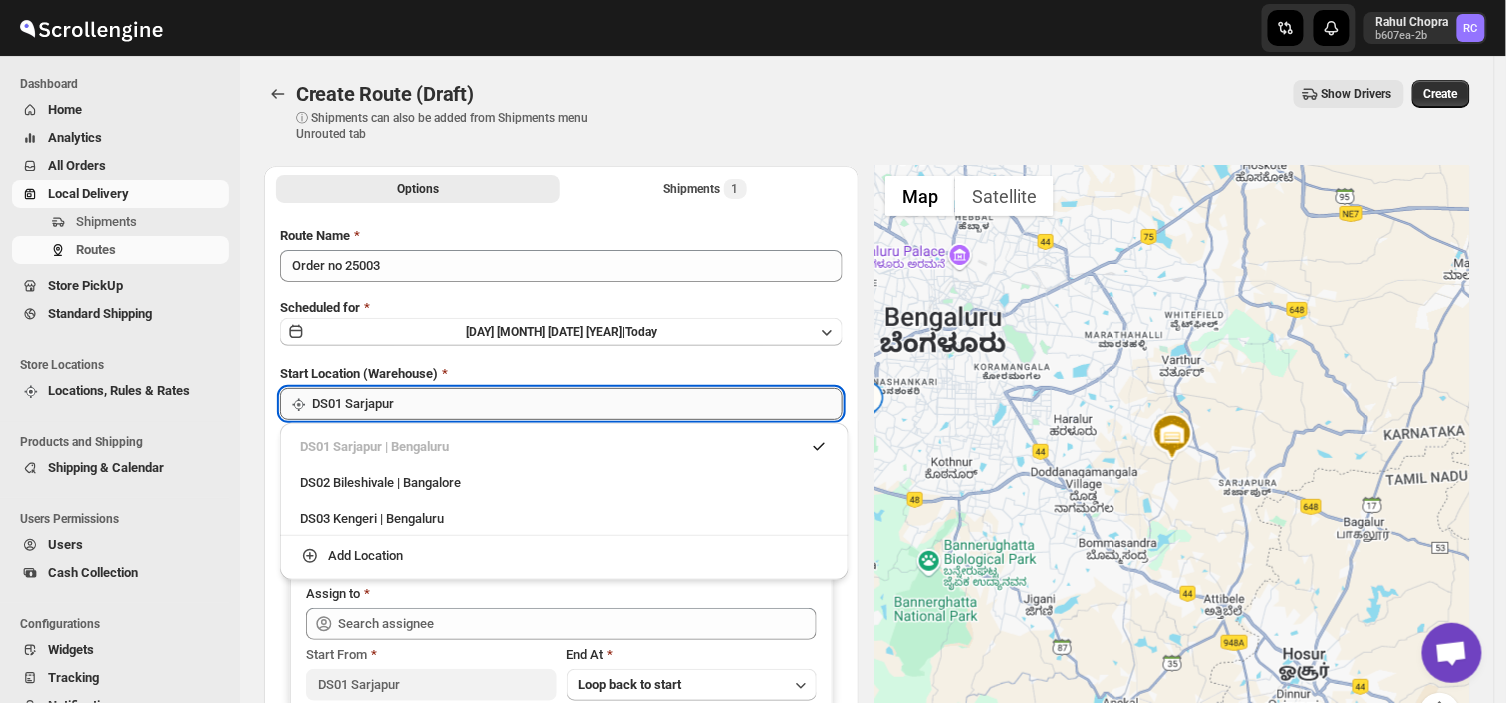 click on "DS01 Sarjapur" at bounding box center [577, 404] 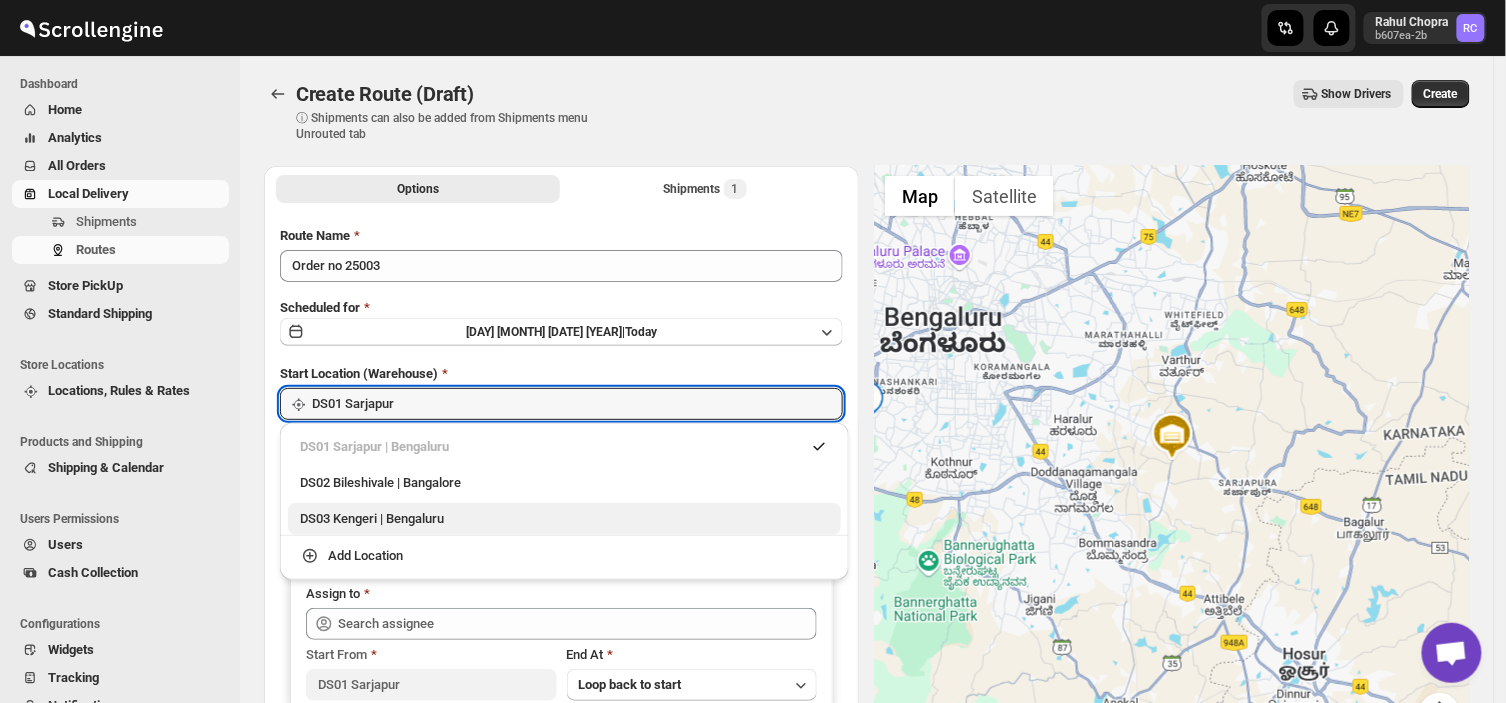 click on "DS03 Kengeri | Bengaluru" at bounding box center (564, 519) 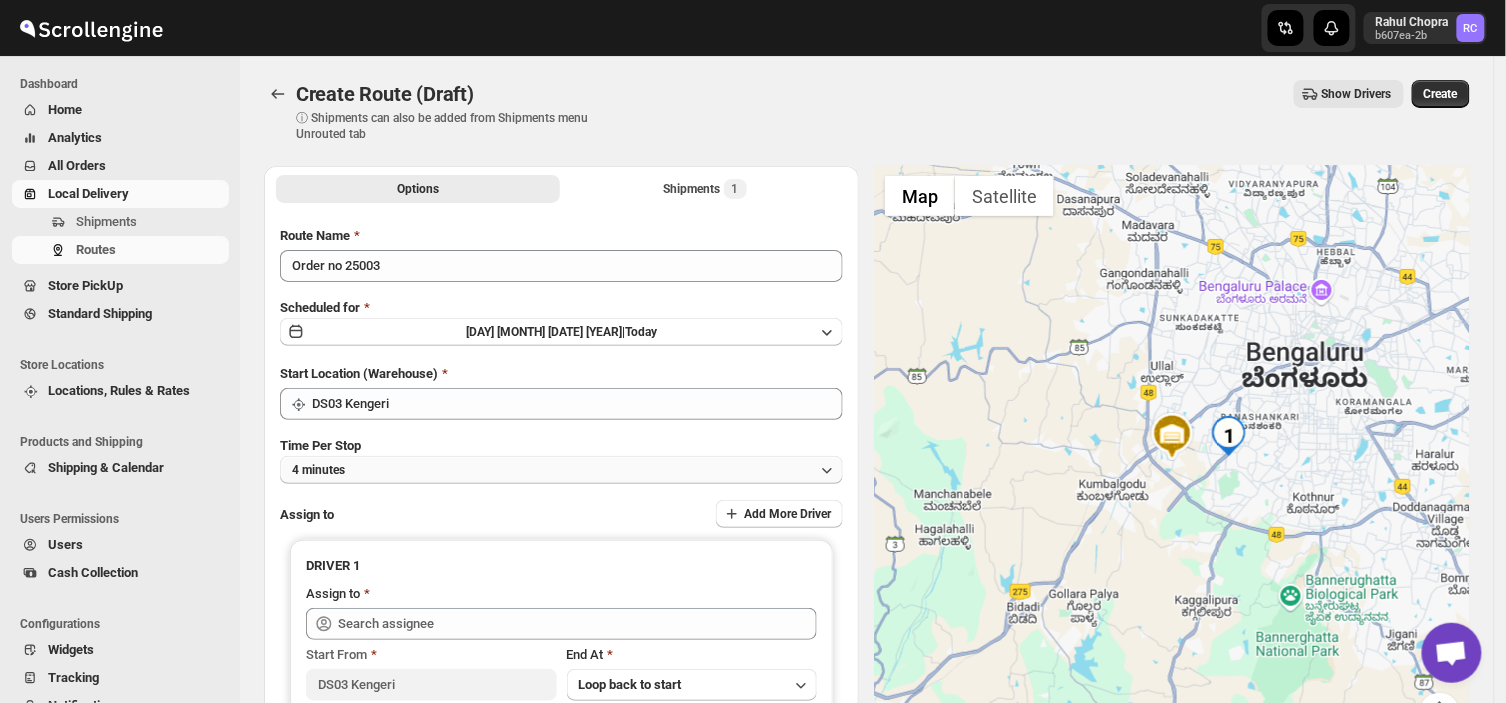 click on "4 minutes" at bounding box center [561, 470] 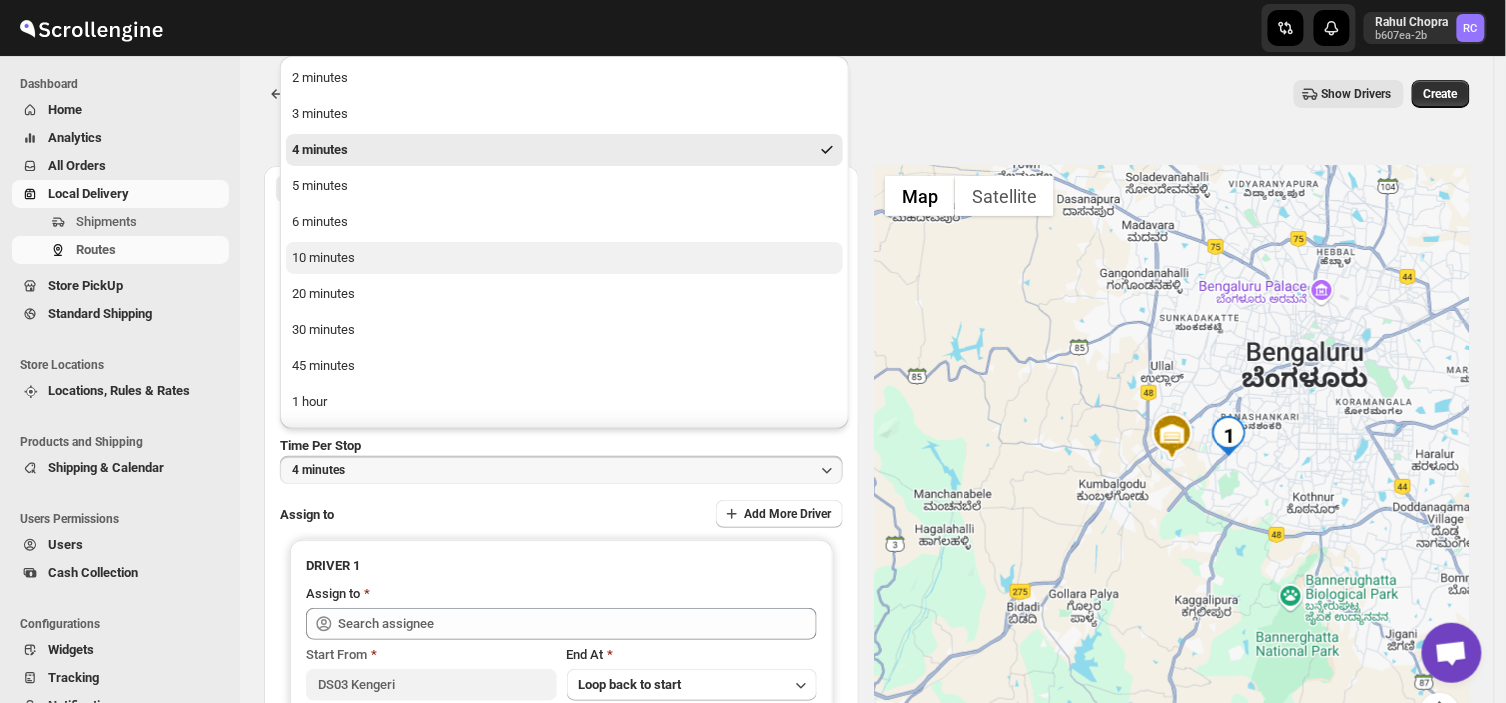 click on "10 minutes" at bounding box center [564, 258] 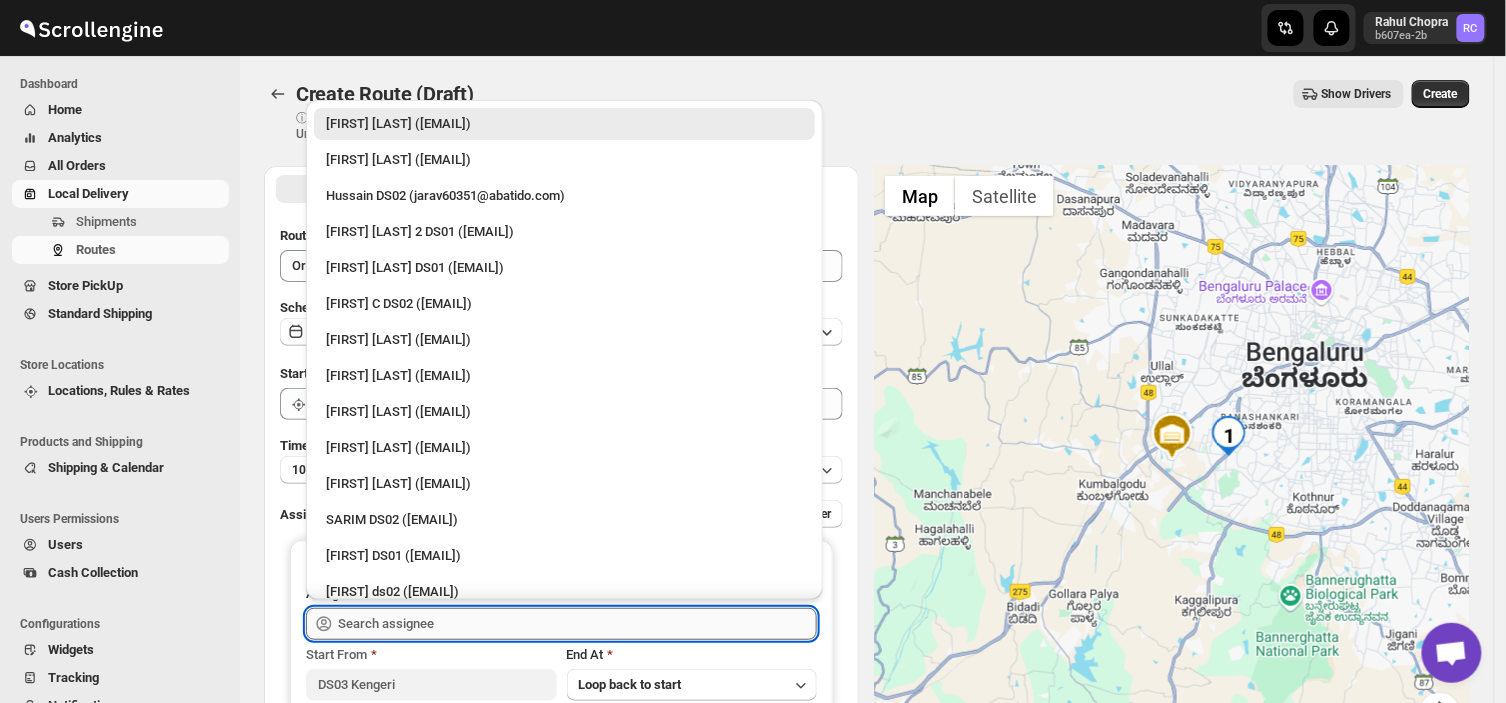 click at bounding box center (577, 624) 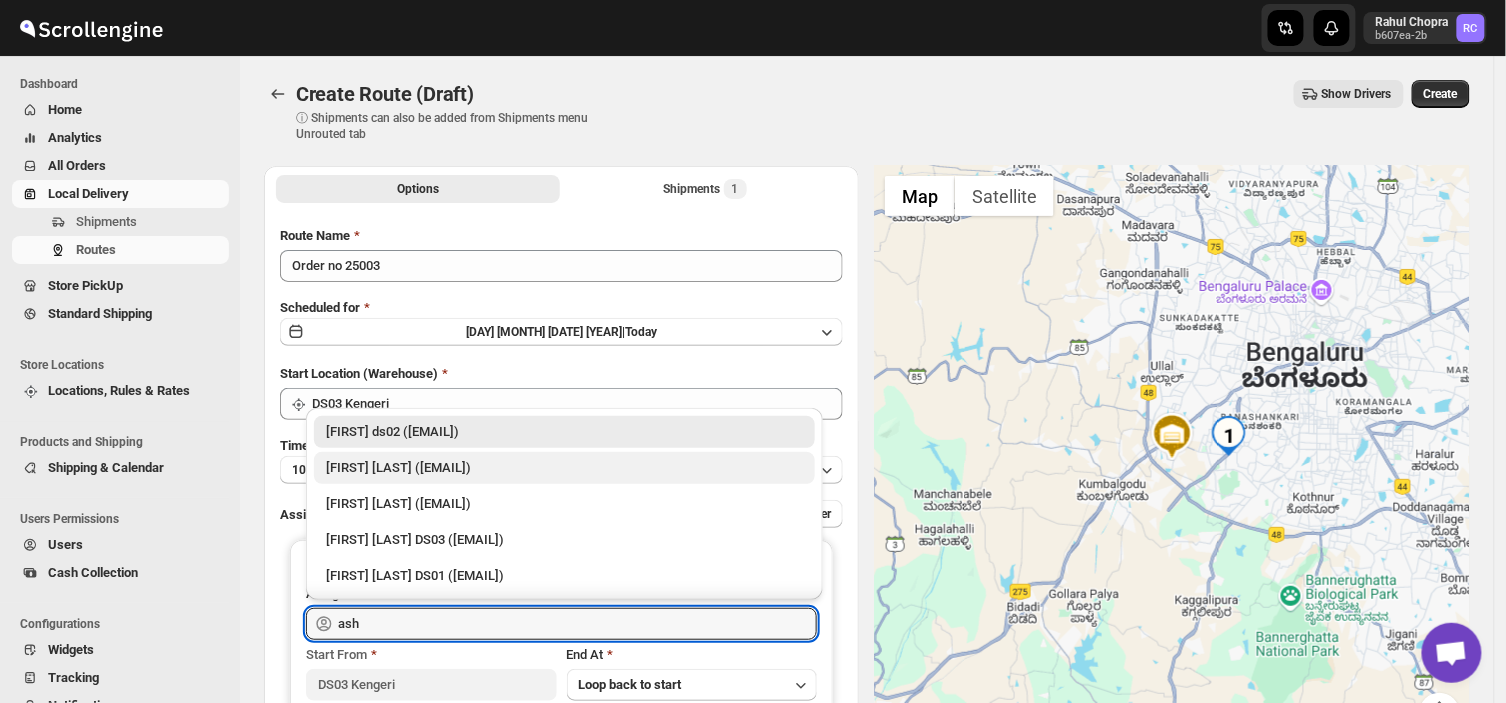 click on "[FIRST] [LAST] ([EMAIL])" at bounding box center (564, 468) 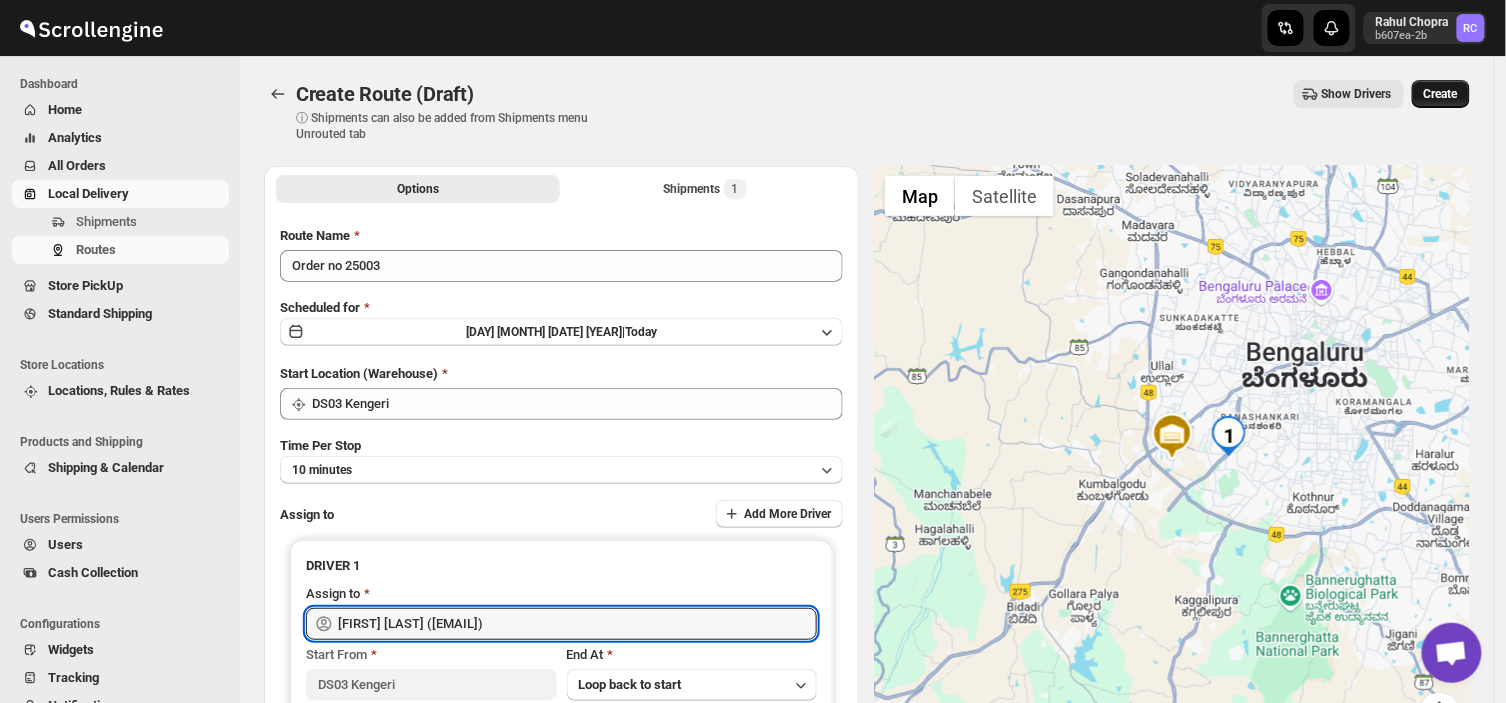 type on "[FIRST] [LAST] ([EMAIL])" 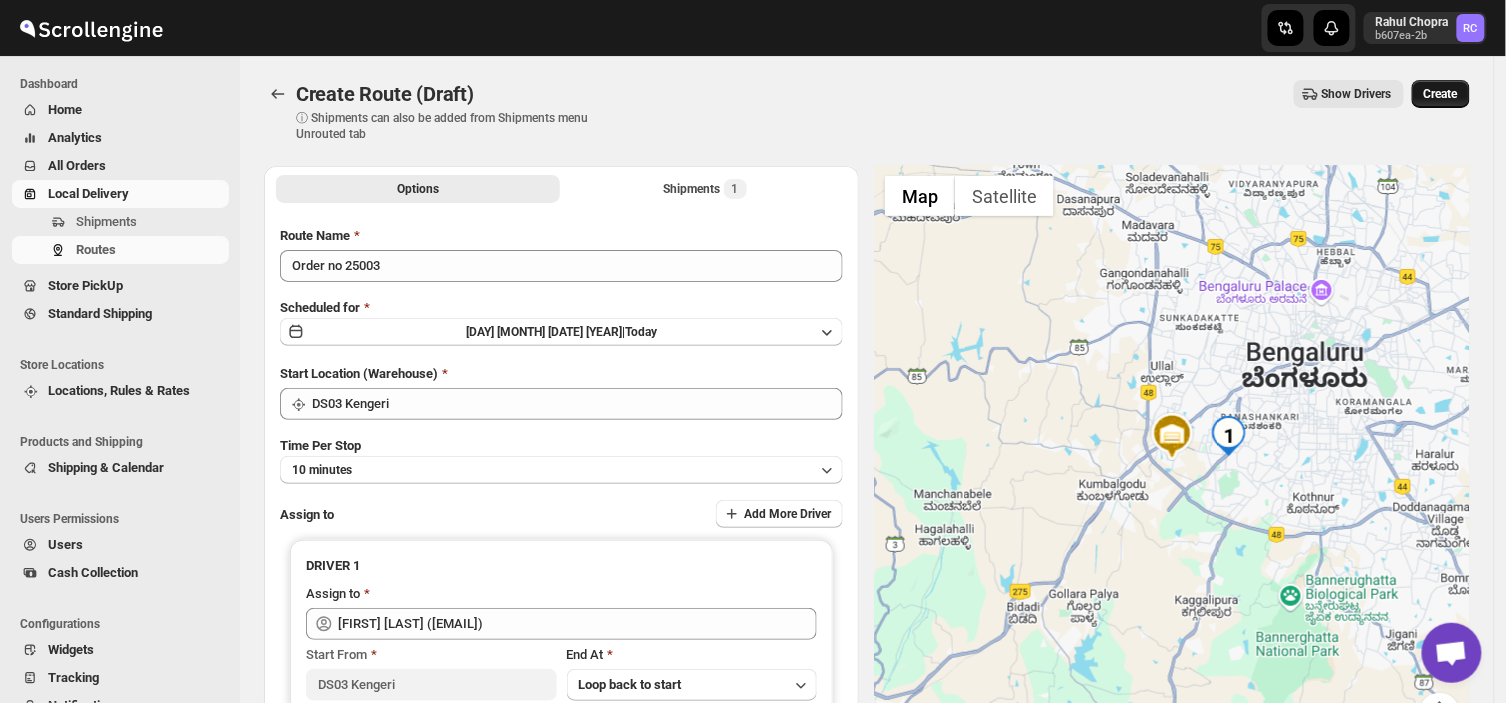 click on "Create" at bounding box center (1441, 94) 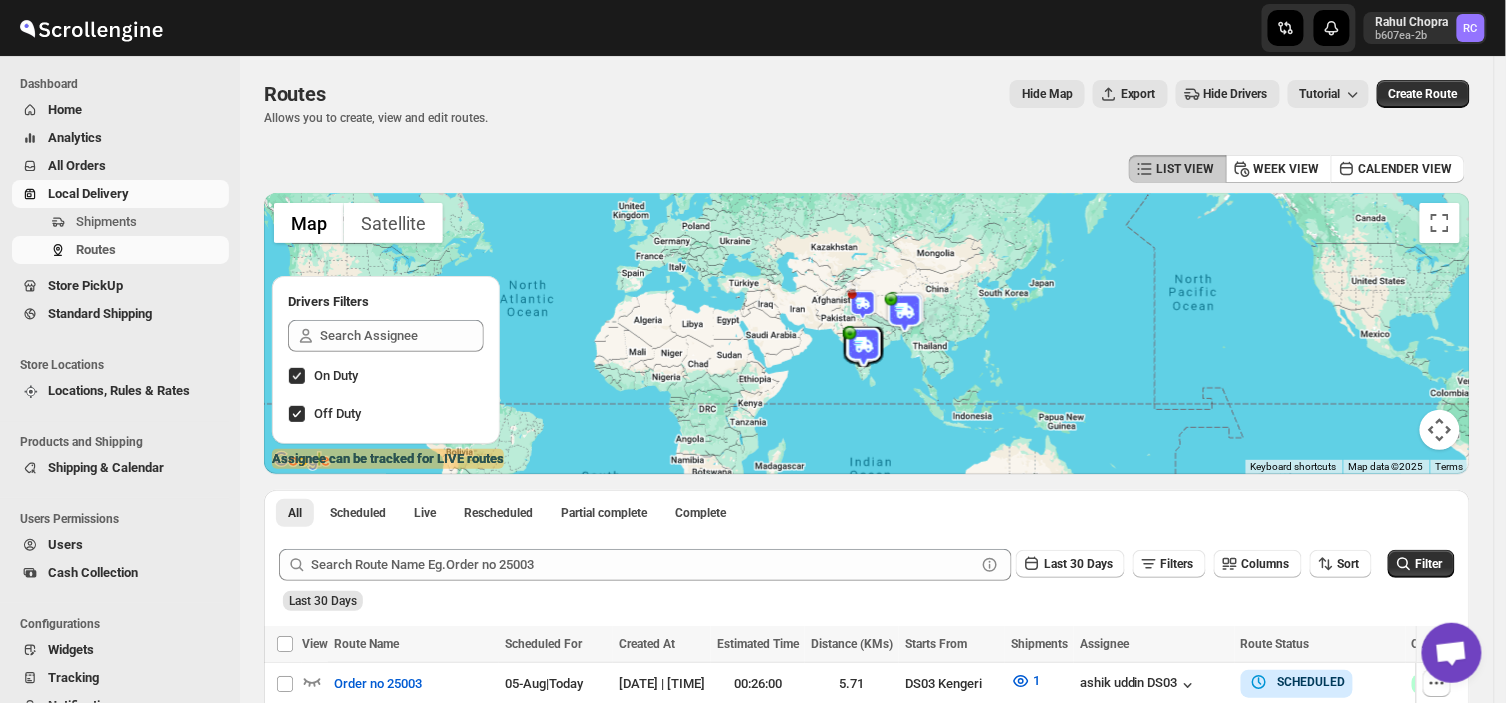 scroll, scrollTop: 244, scrollLeft: 0, axis: vertical 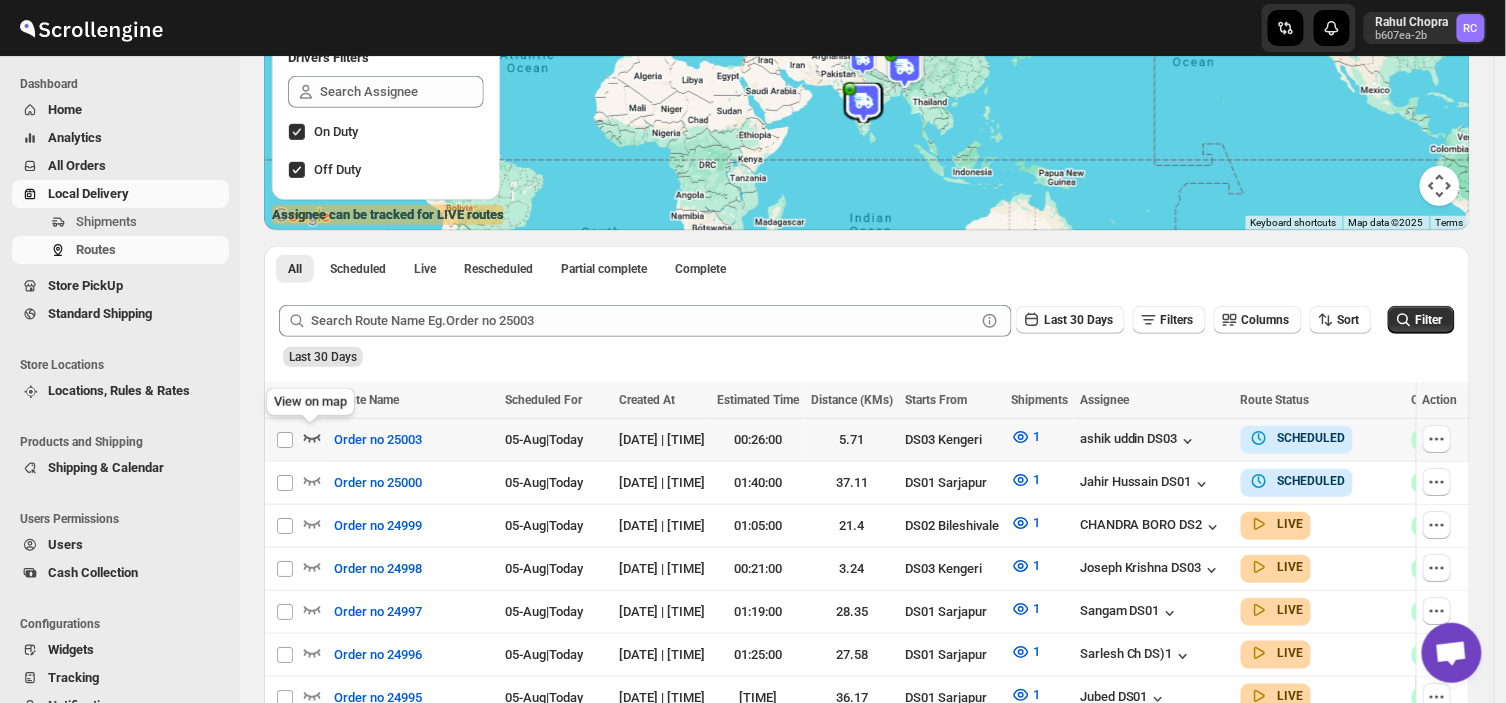 click 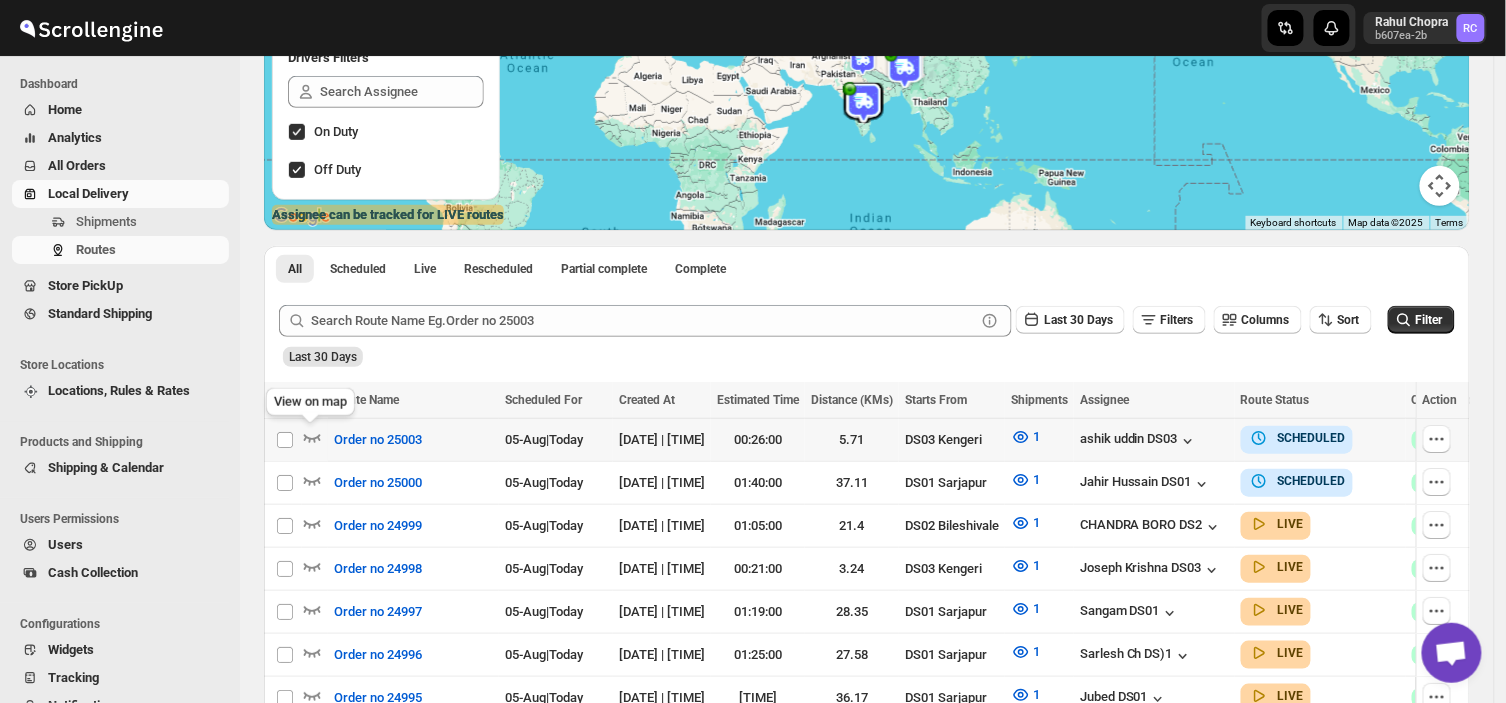 click on "Select route" at bounding box center (285, 440) 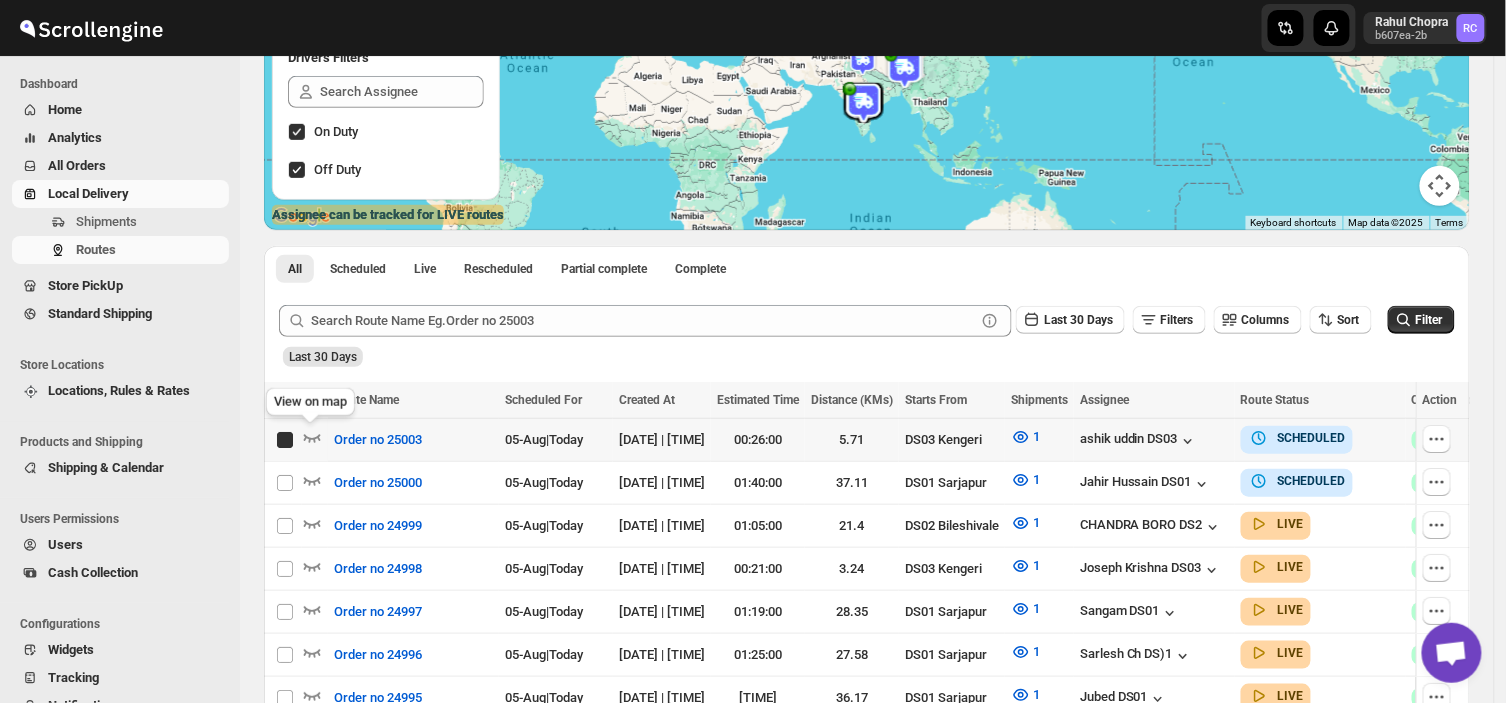 click on "Skip to content [FIRST] [LAST] b607ea-2b RC Dashboard Home Analytics All Orders Local Delivery Shipments Routes Store PickUp Standard Shipping Store Locations Locations, Rules & Rates Products and Shipping Shipping & Calendar Users Permissions Users Cash Collection Configurations Widgets Tracking Notifications Delivery Apps WorkFlow Billing Plans Settings Routes. This page is ready Routes Allows you to create, view and edit routes. Hide Map Export Hide Drivers Tutorial More actions Hide Map Export Hide Drivers Tutorial Create Route LIST VIEW WEEK VIEW CALENDER VIEW ← Move left → Move right ↑ Move up ↓ Move down + Zoom in - Zoom out Home Jump left by 75% End Jump right by 75% Page Up Jump up by 75% Page Down Jump down by 75% Map Terrain Satellite Labels Keyboard shortcuts Map Data Map data ©2025 Map data ©2025 2000 km  Click to toggle between metric and imperial units Terms Report a map error Drivers Filters On Duty Off Duty Assignee can be tracked for LIVE routes All Scheduled Live Rescheduled All" at bounding box center (753, 1668) 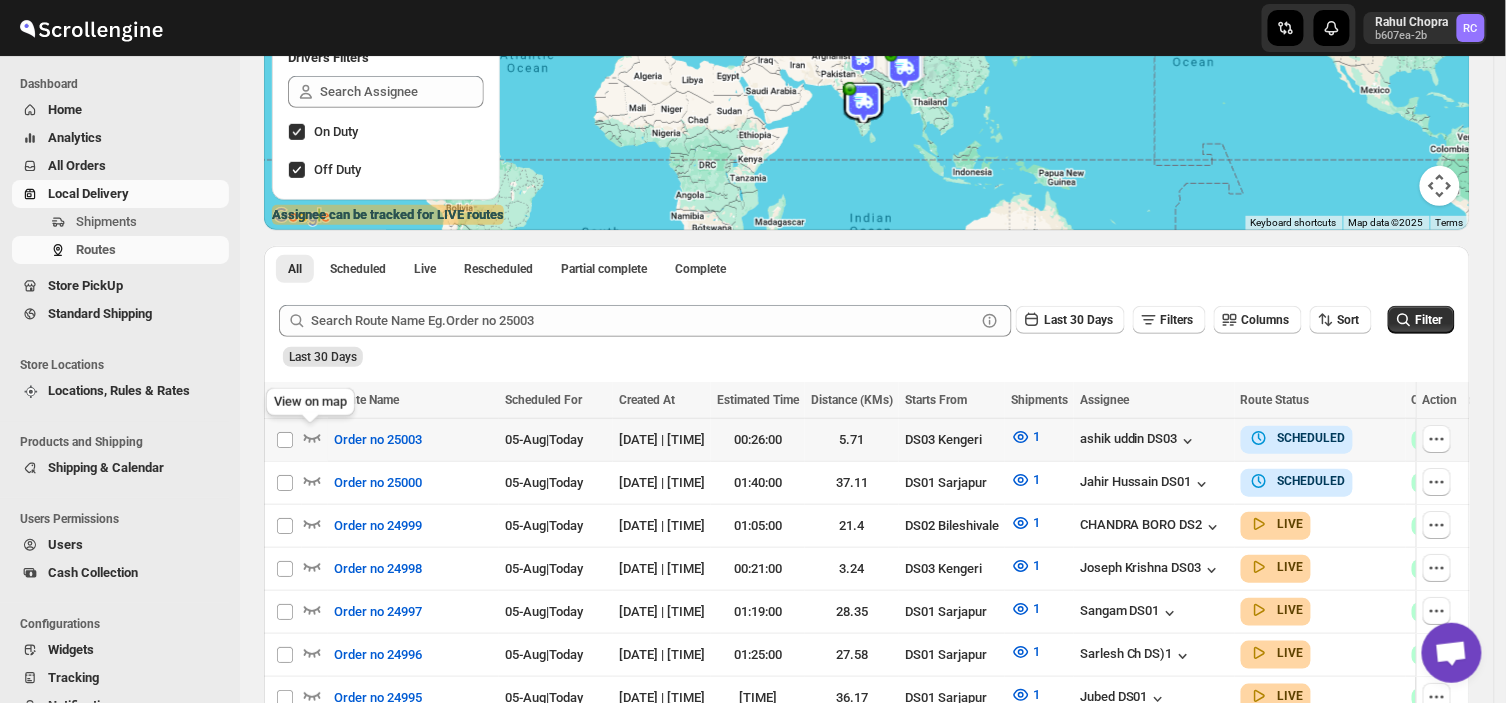 click on "Select route" at bounding box center (285, 440) 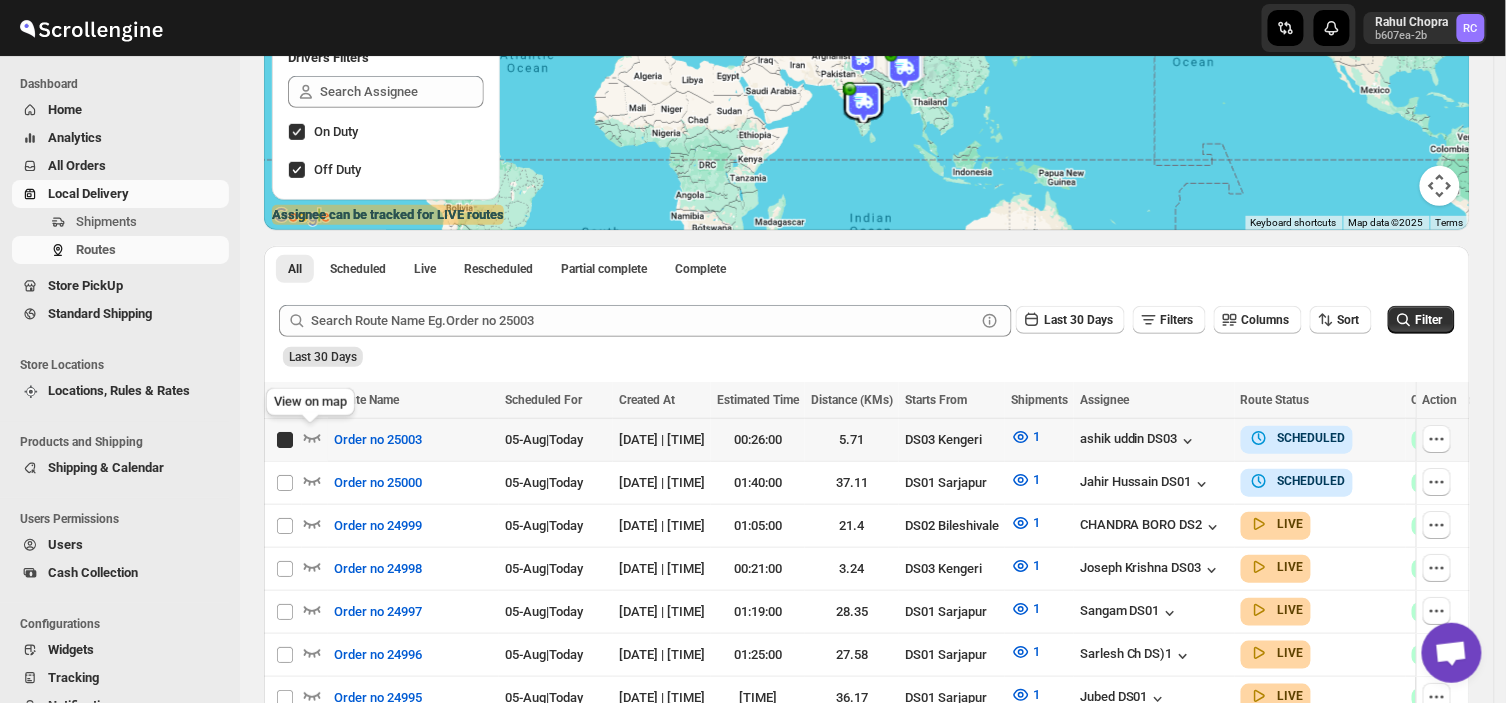 checkbox on "true" 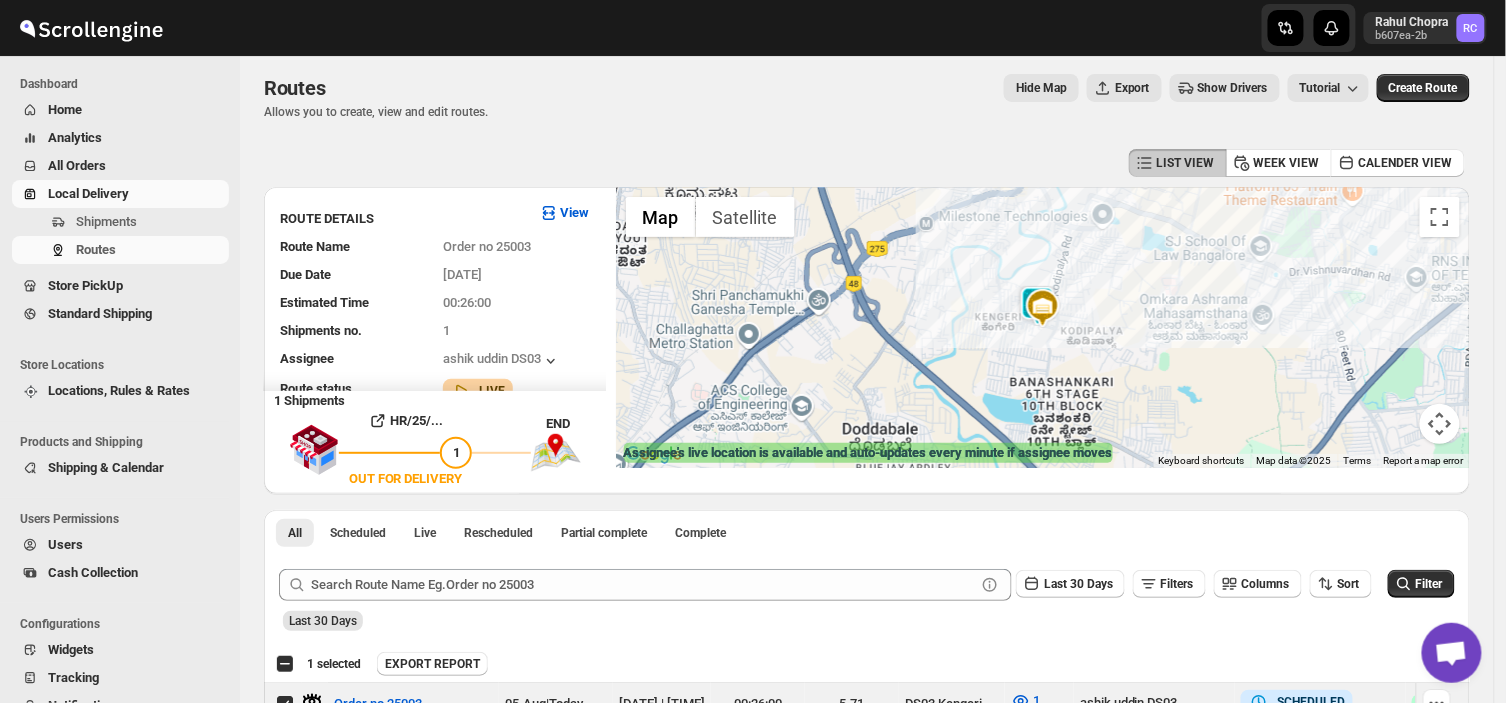 scroll, scrollTop: 7, scrollLeft: 0, axis: vertical 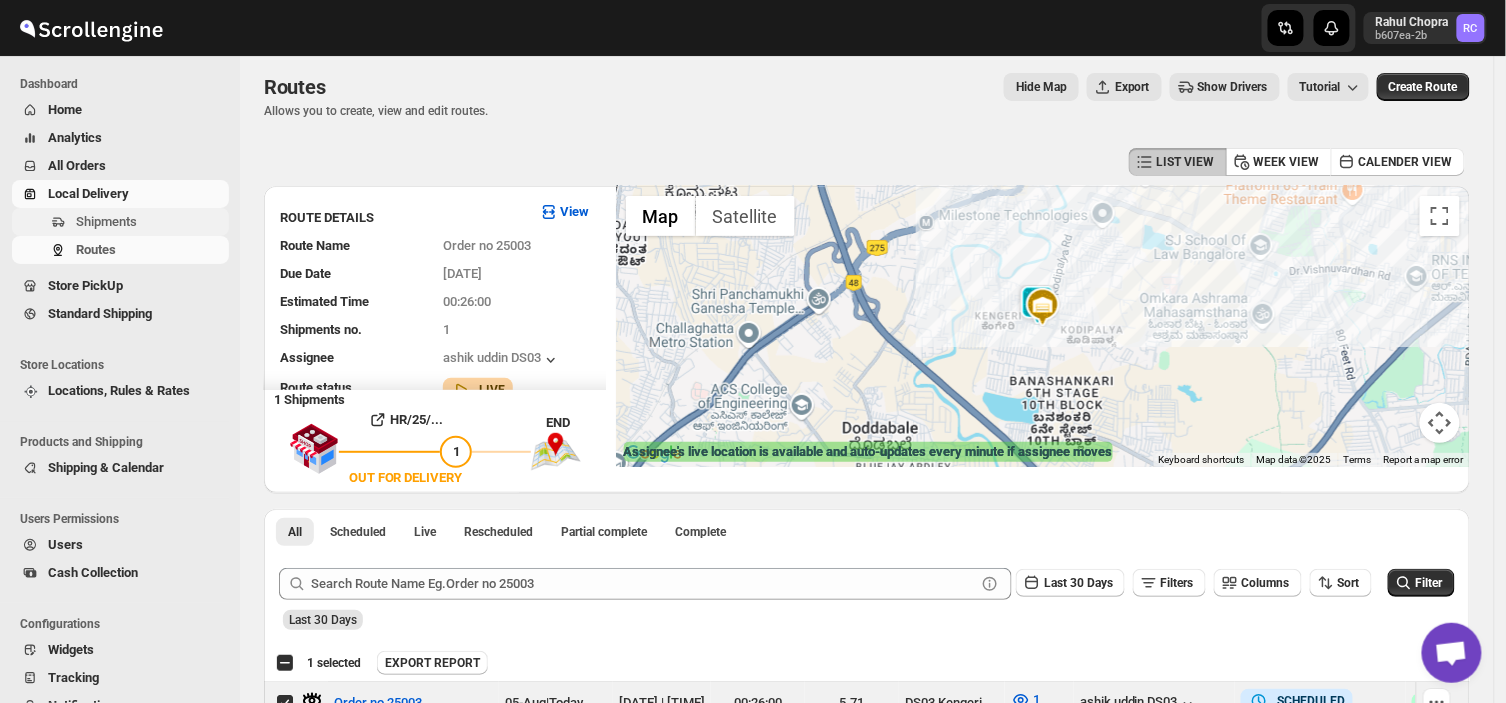 click on "Shipments" at bounding box center [150, 222] 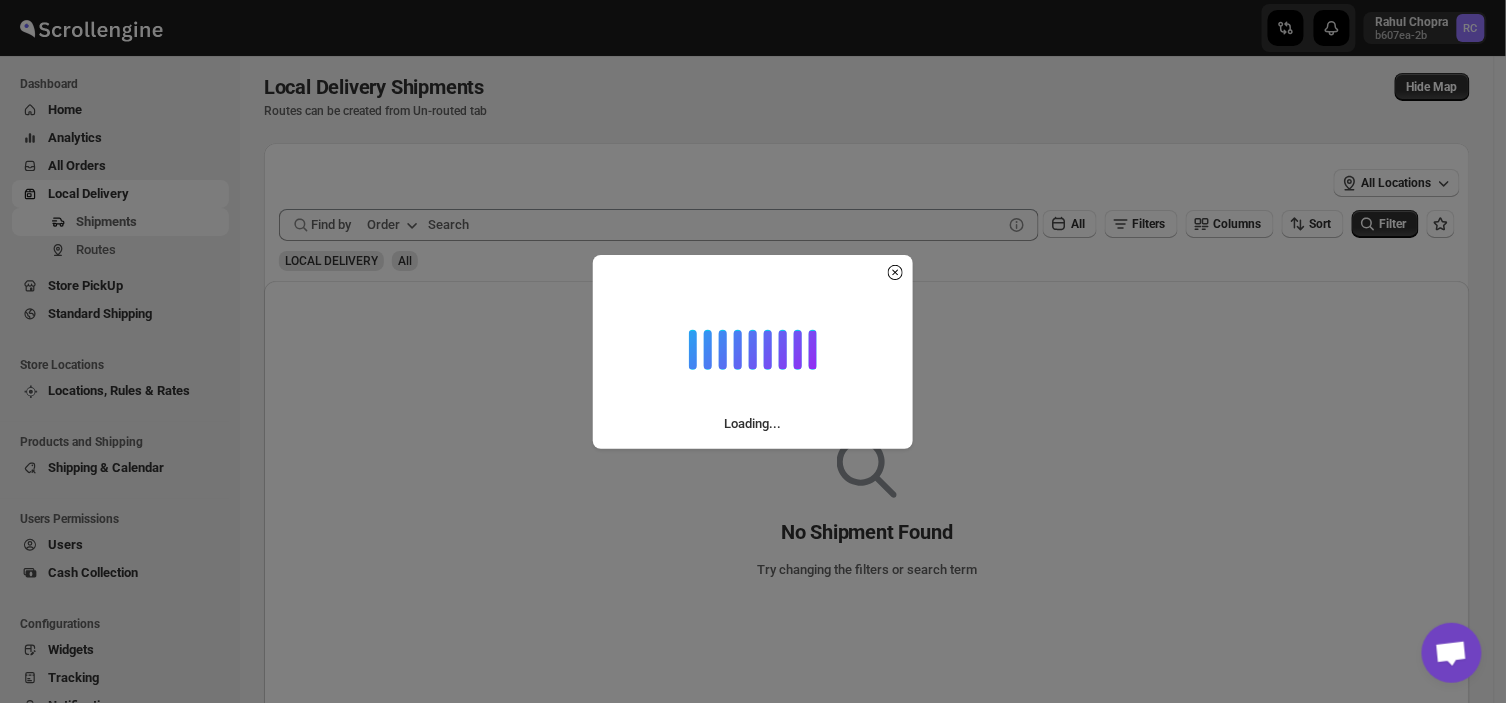 scroll, scrollTop: 0, scrollLeft: 0, axis: both 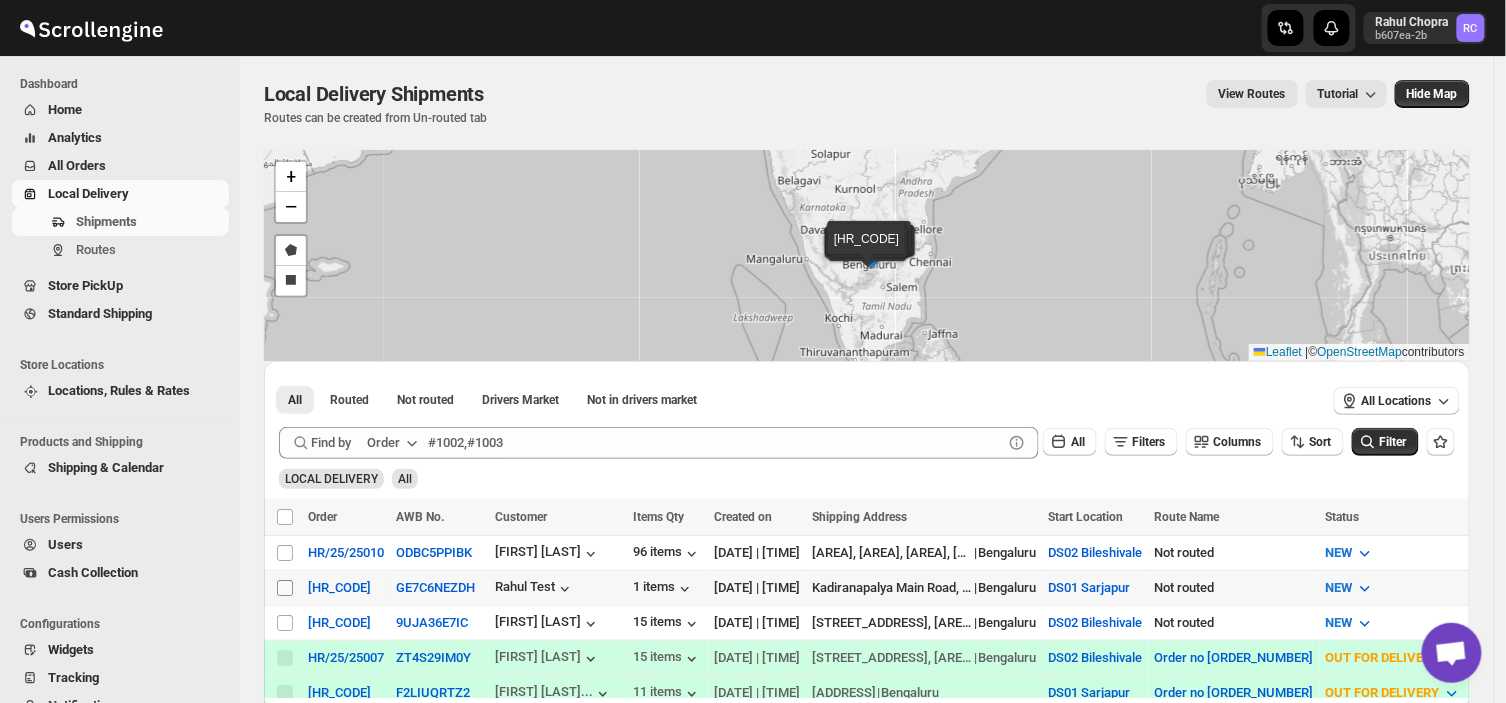 click on "Select shipment" at bounding box center [285, 588] 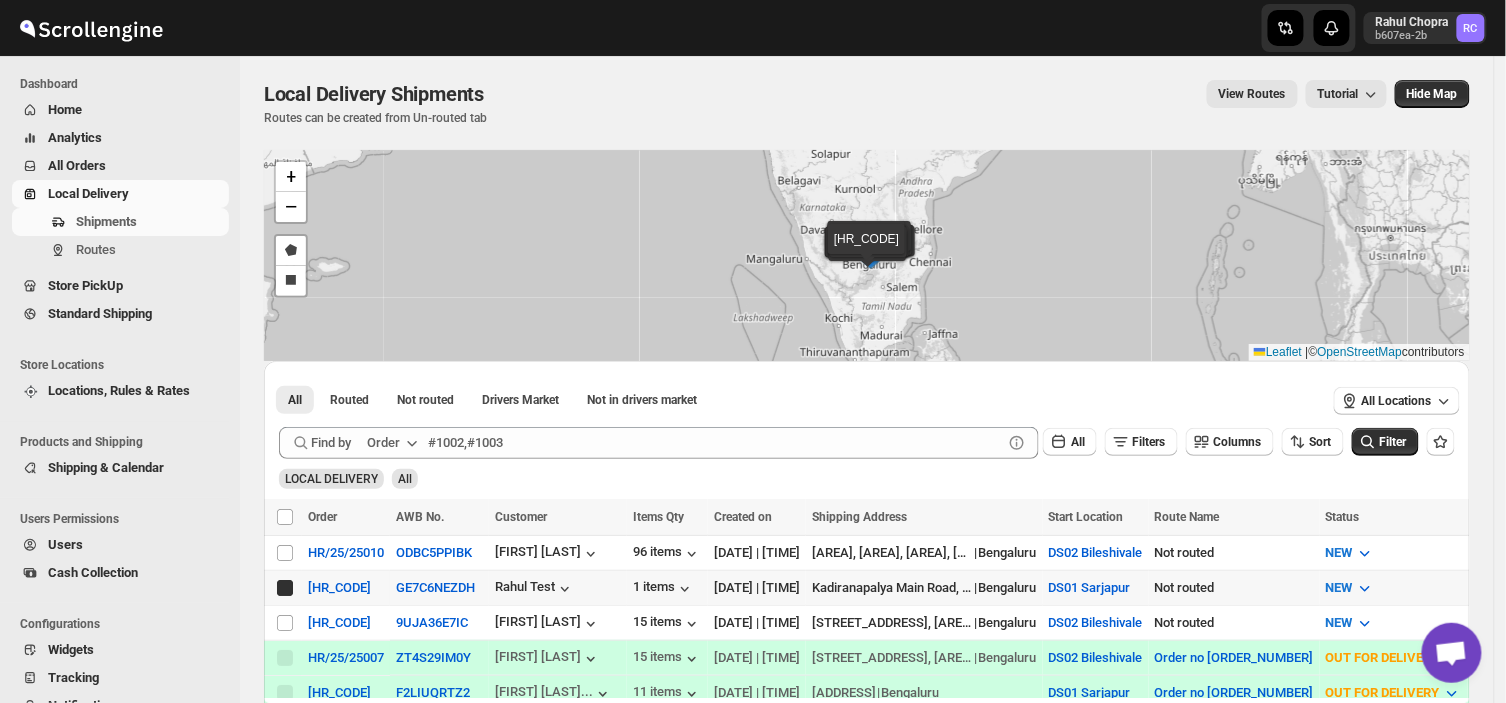 checkbox on "true" 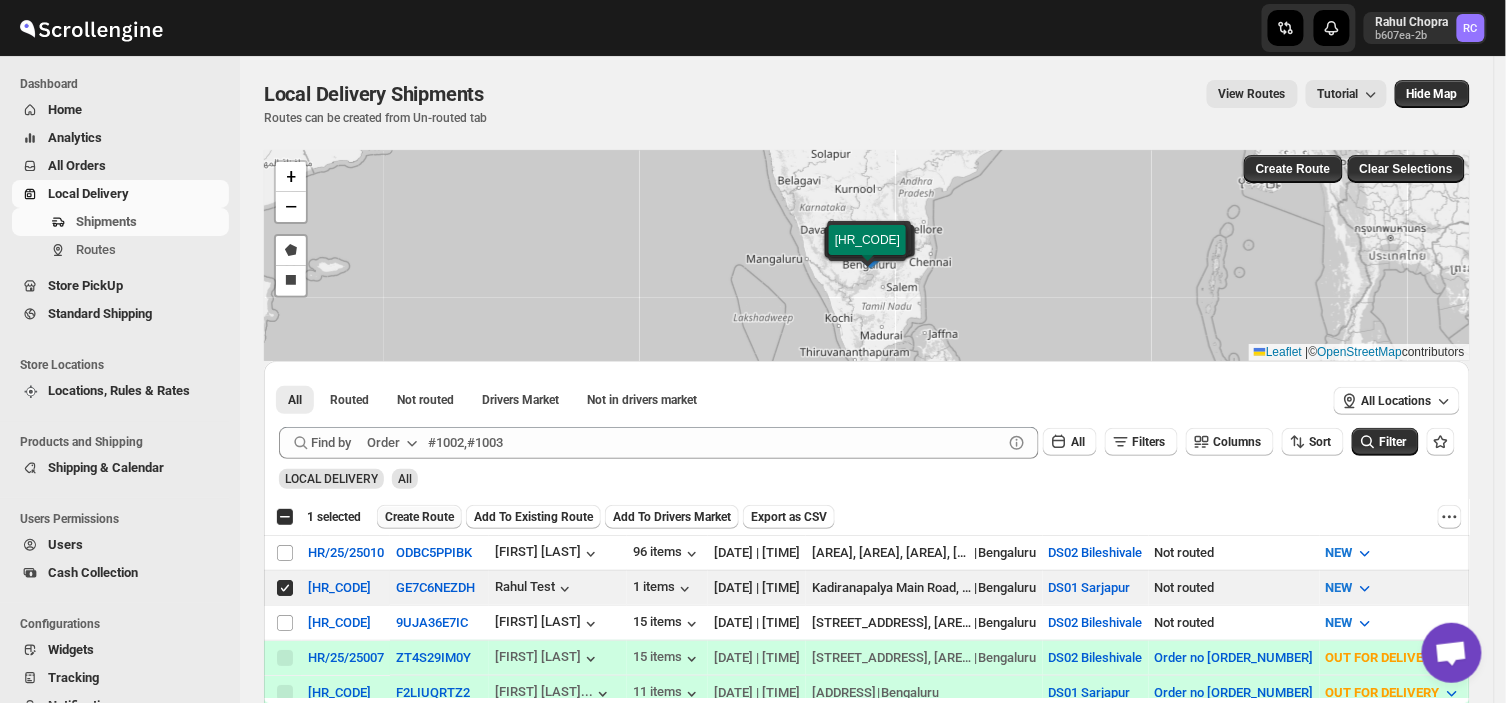 click on "Create Route" at bounding box center (419, 517) 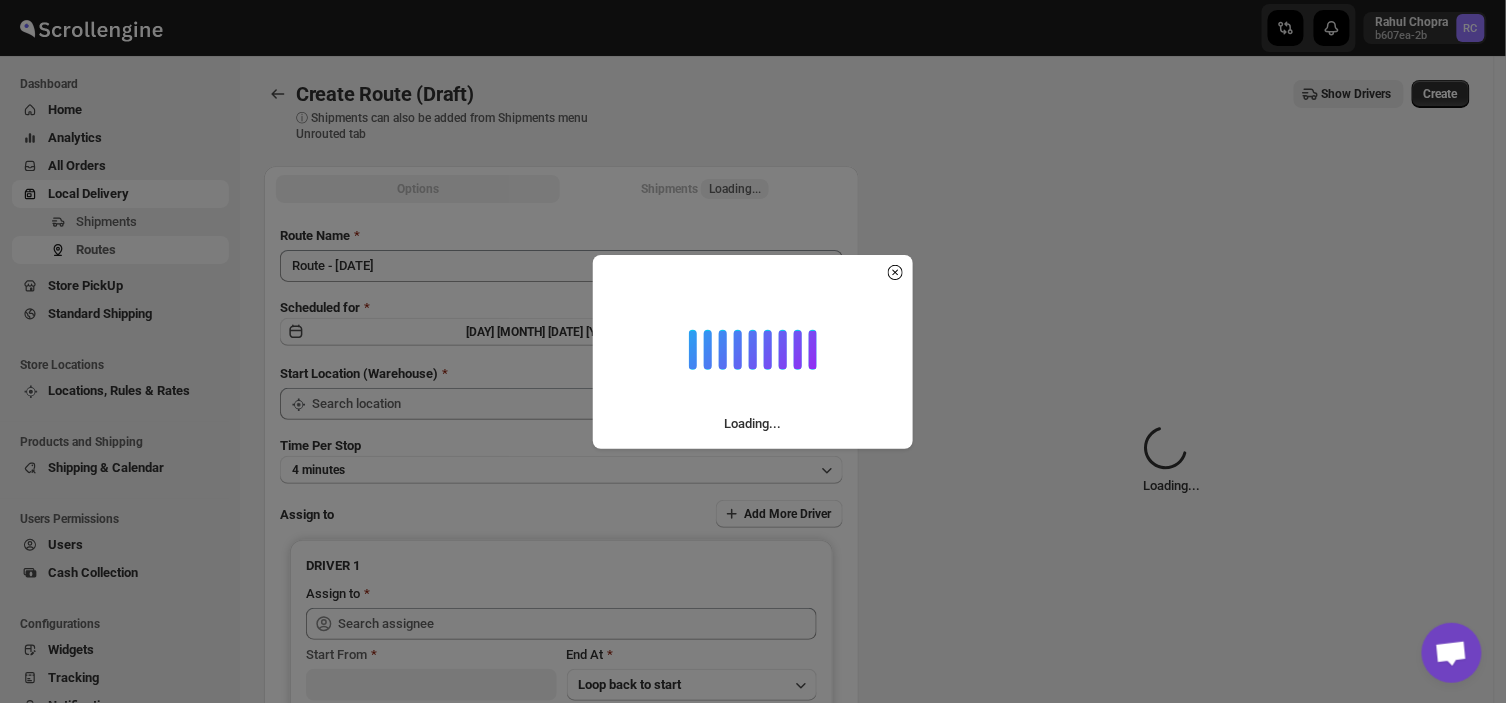 type on "DS01 Sarjapur" 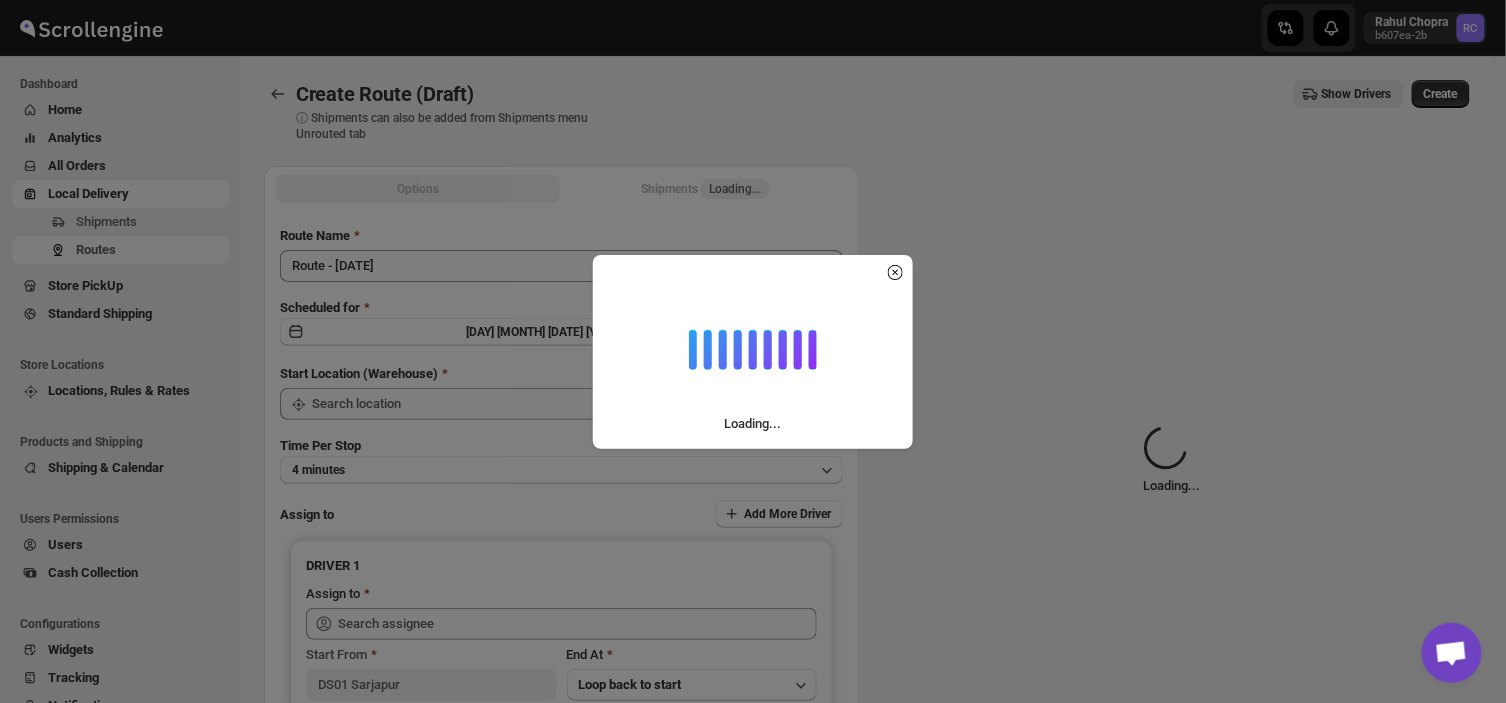 type on "DS01 Sarjapur" 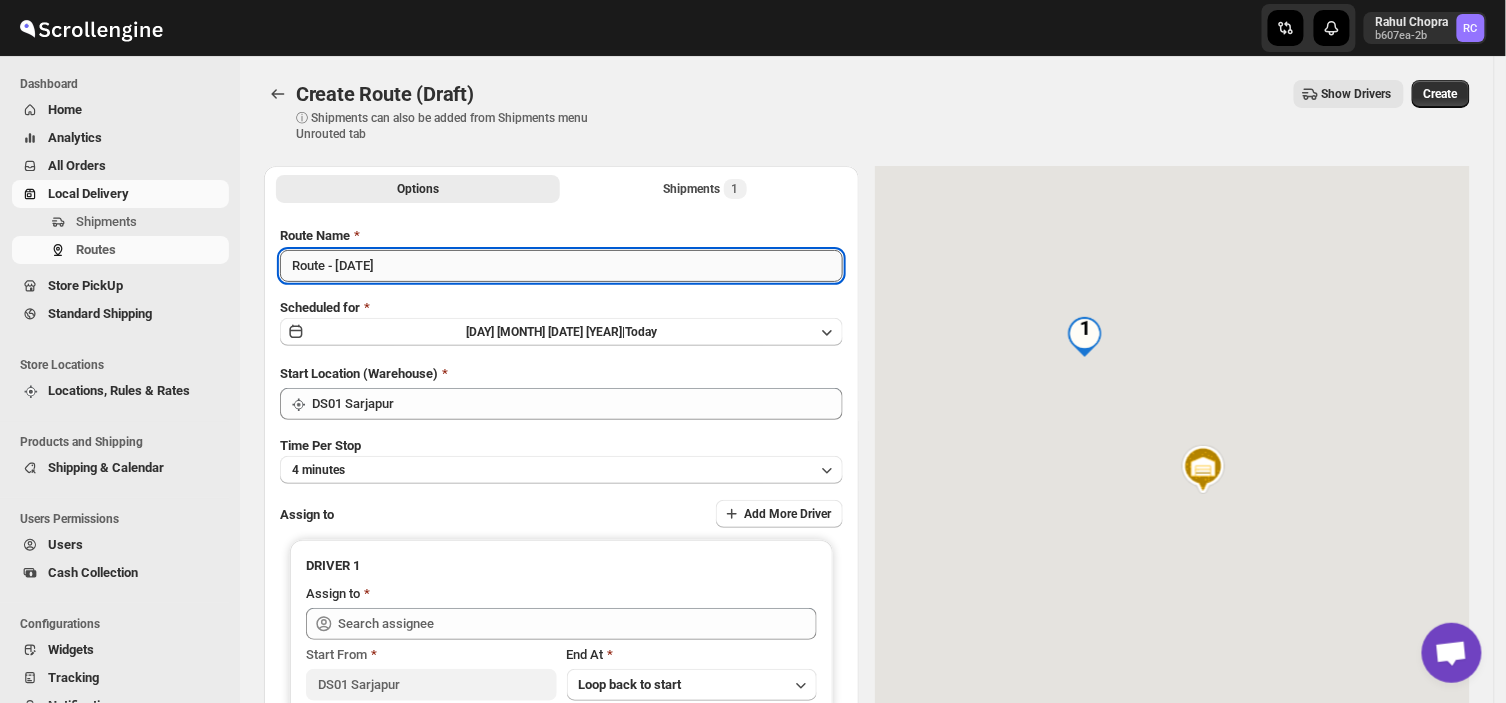 click on "Route - [DATE]" at bounding box center (561, 266) 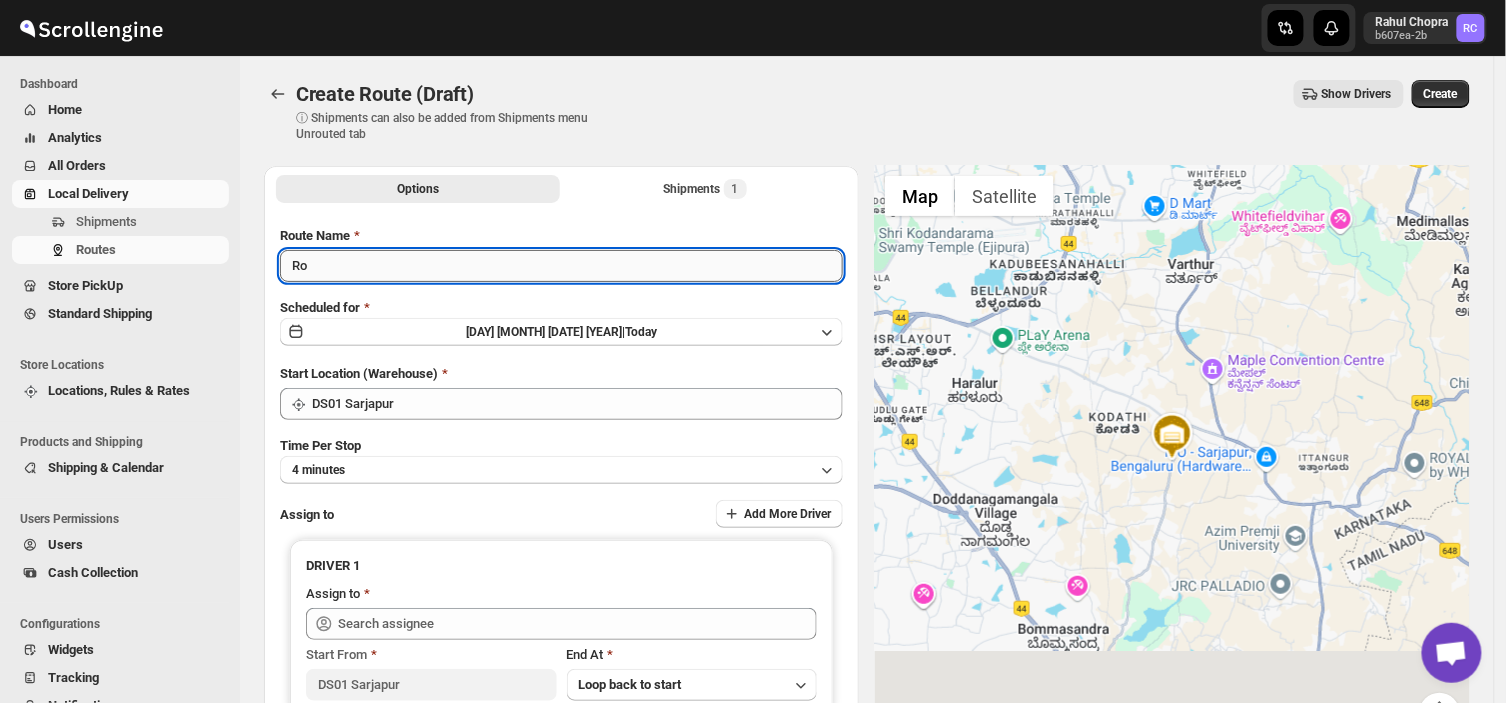 type on "R" 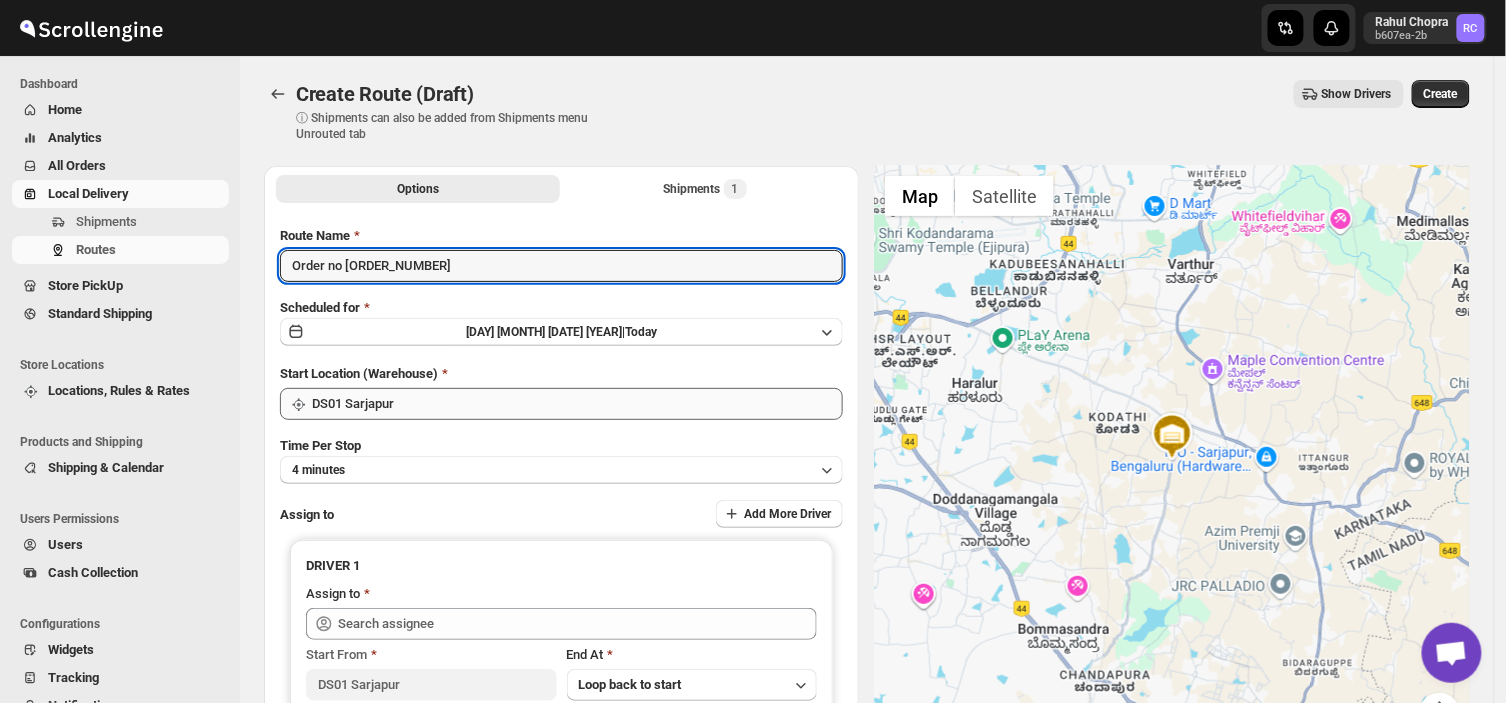 type on "Order no [ORDER_NUMBER]" 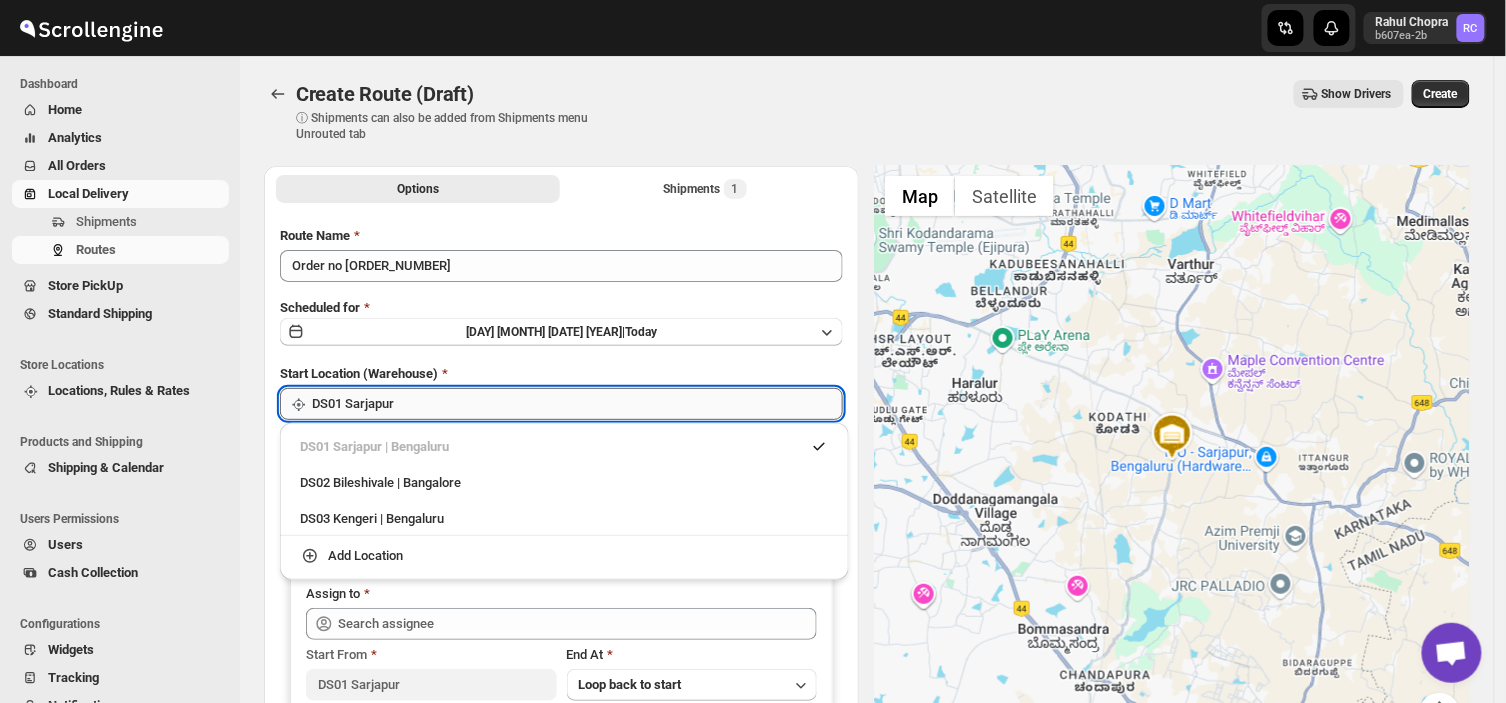click on "DS01 Sarjapur" at bounding box center (577, 404) 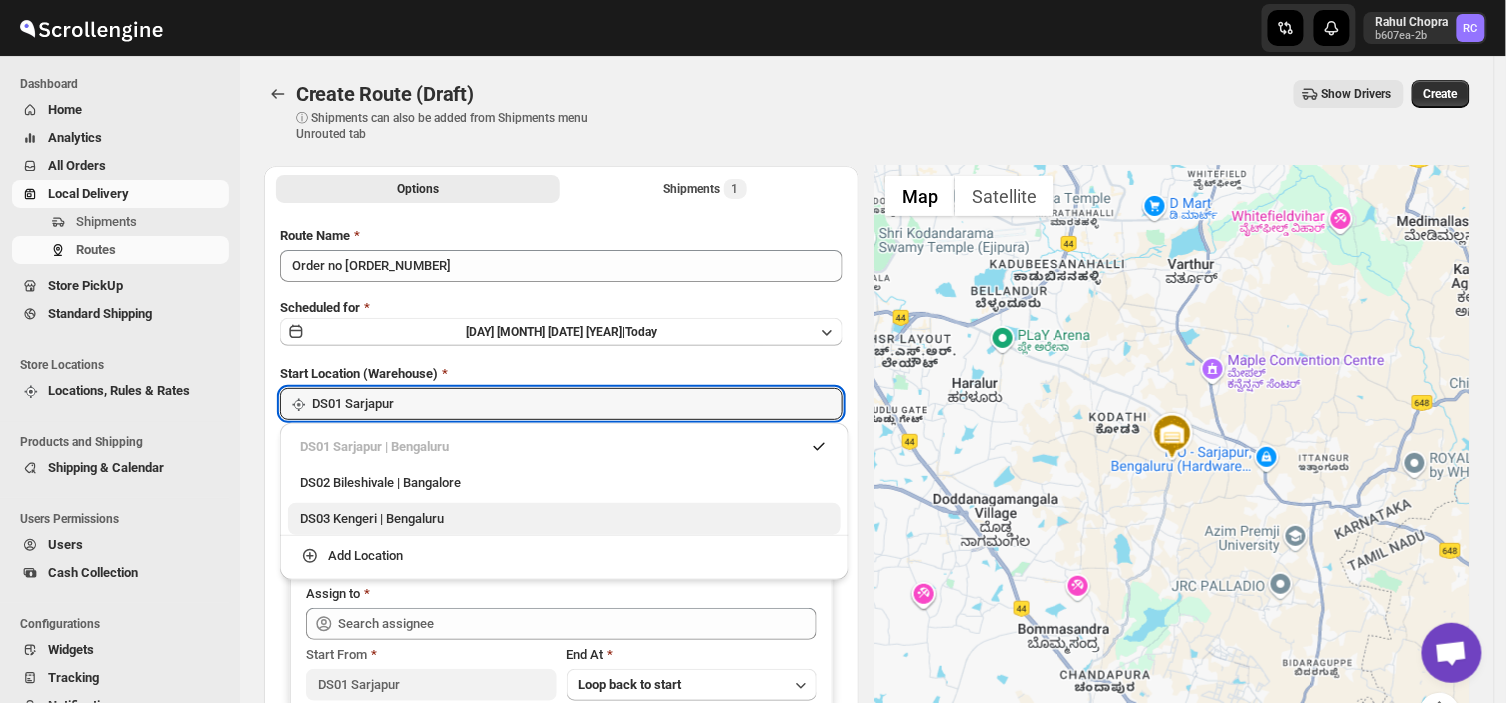 click on "DS03 Kengeri | Bengaluru" at bounding box center [564, 519] 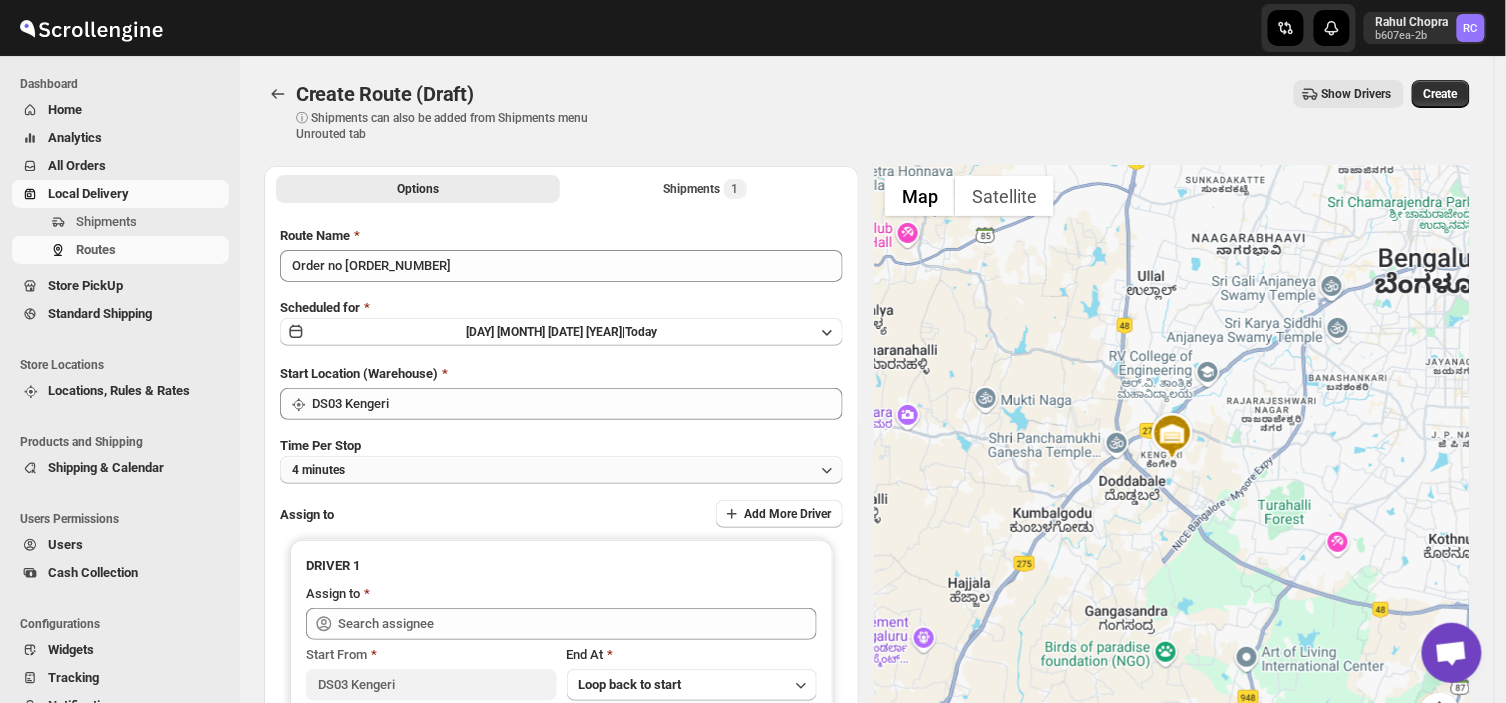 click on "4 minutes" at bounding box center [561, 470] 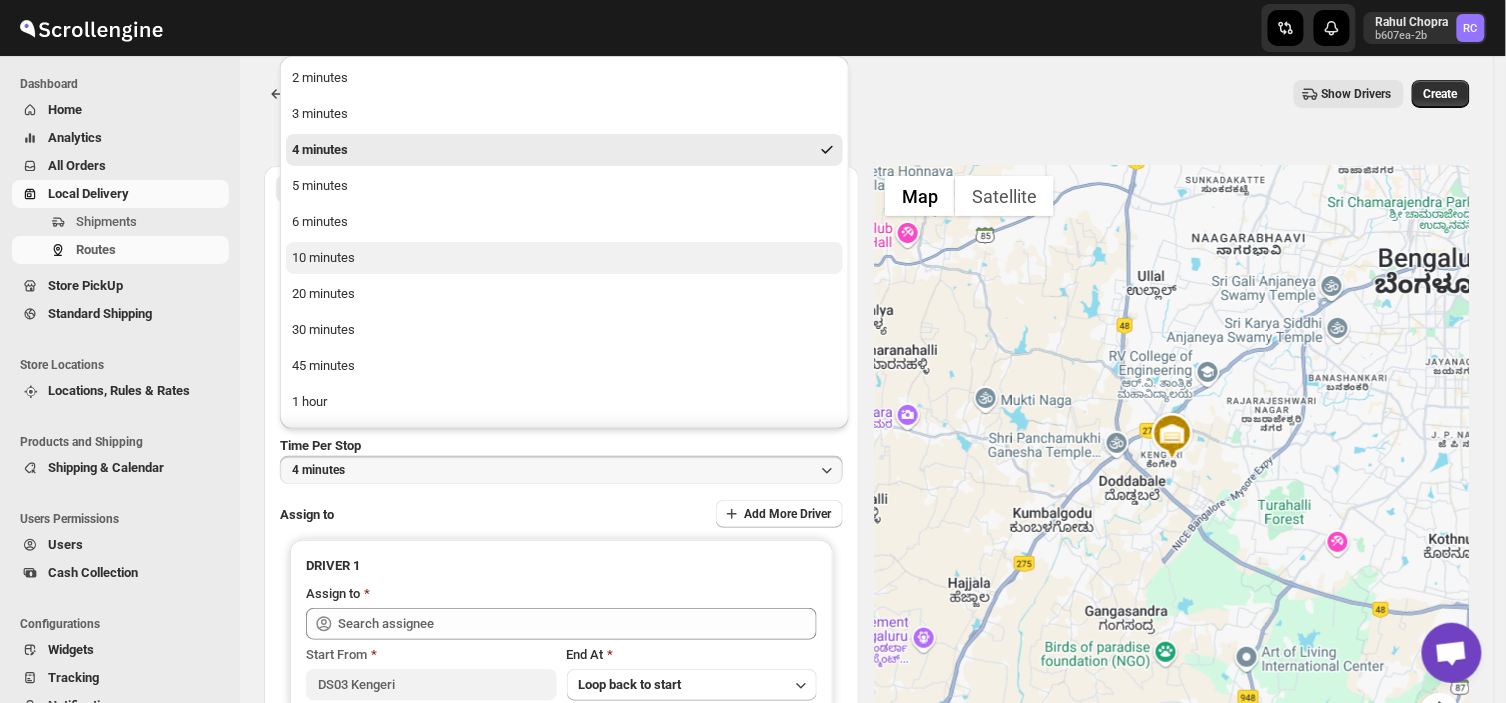 click on "10 minutes" at bounding box center (323, 258) 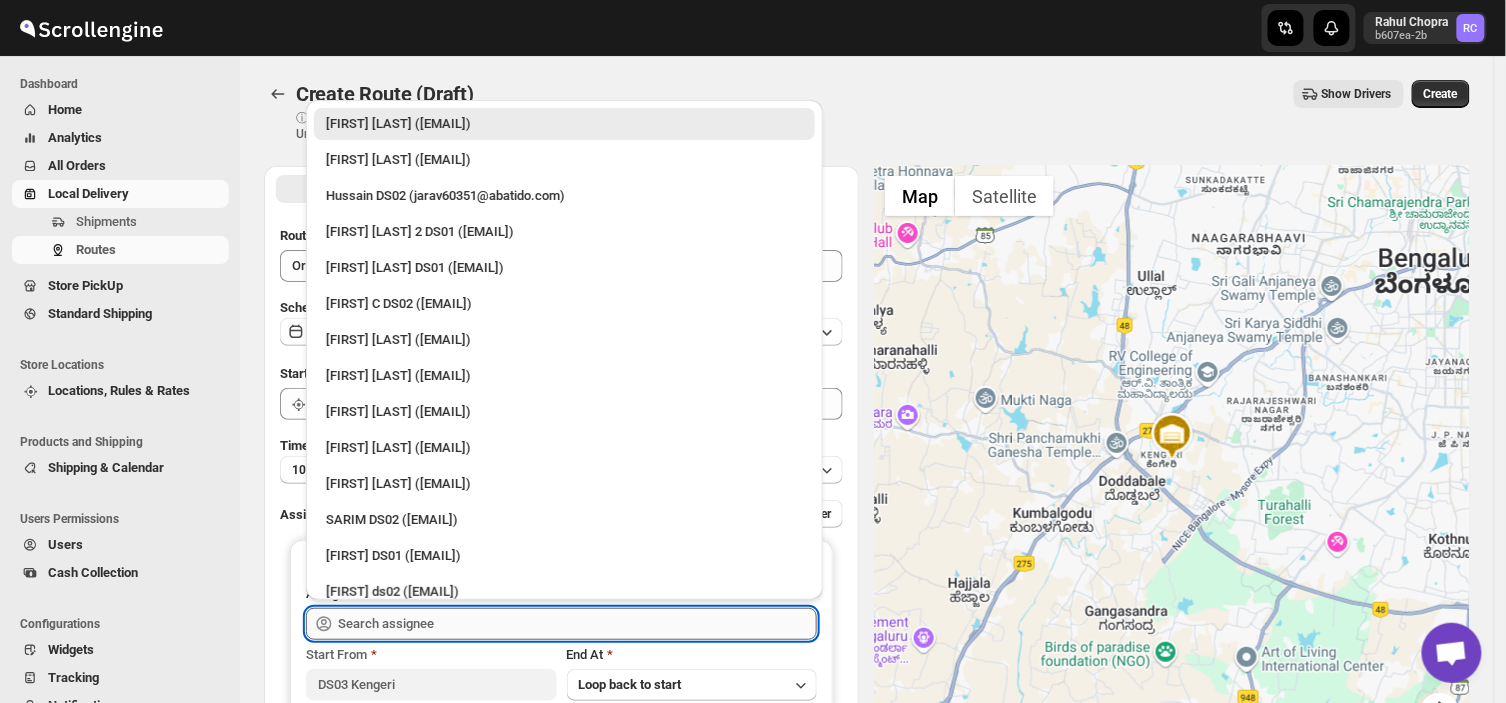 click at bounding box center (577, 624) 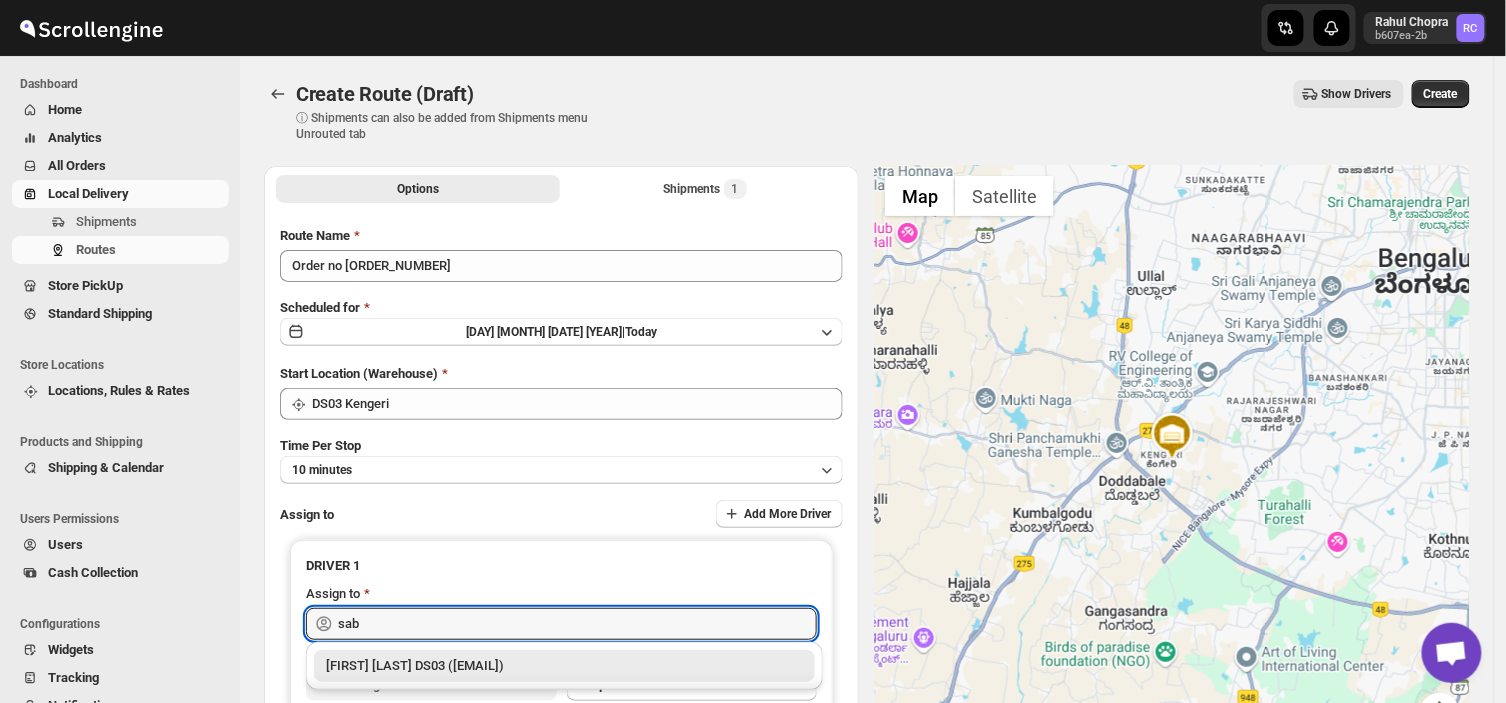 click on "[FIRST] [LAST] DS03 ([EMAIL])" at bounding box center [564, 666] 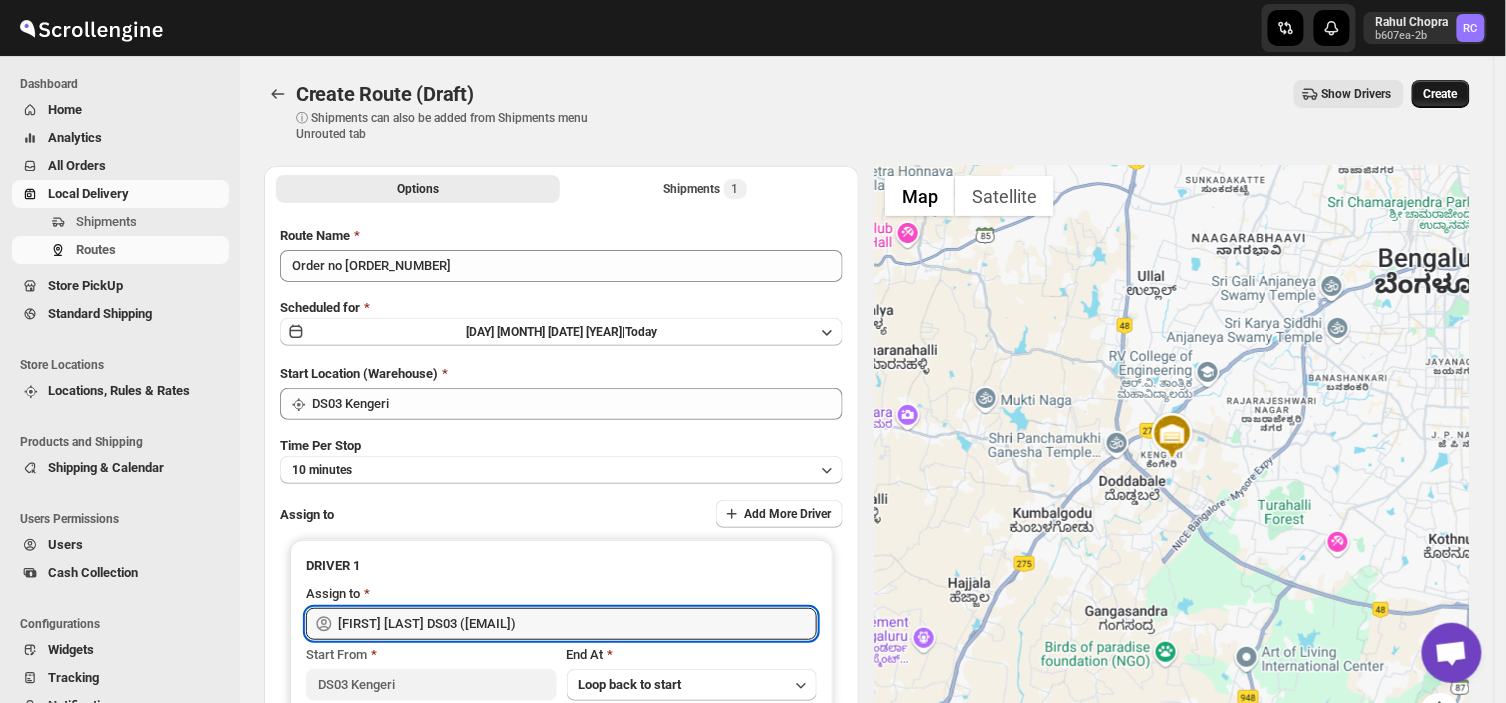 type on "[FIRST] [LAST] DS03 ([EMAIL])" 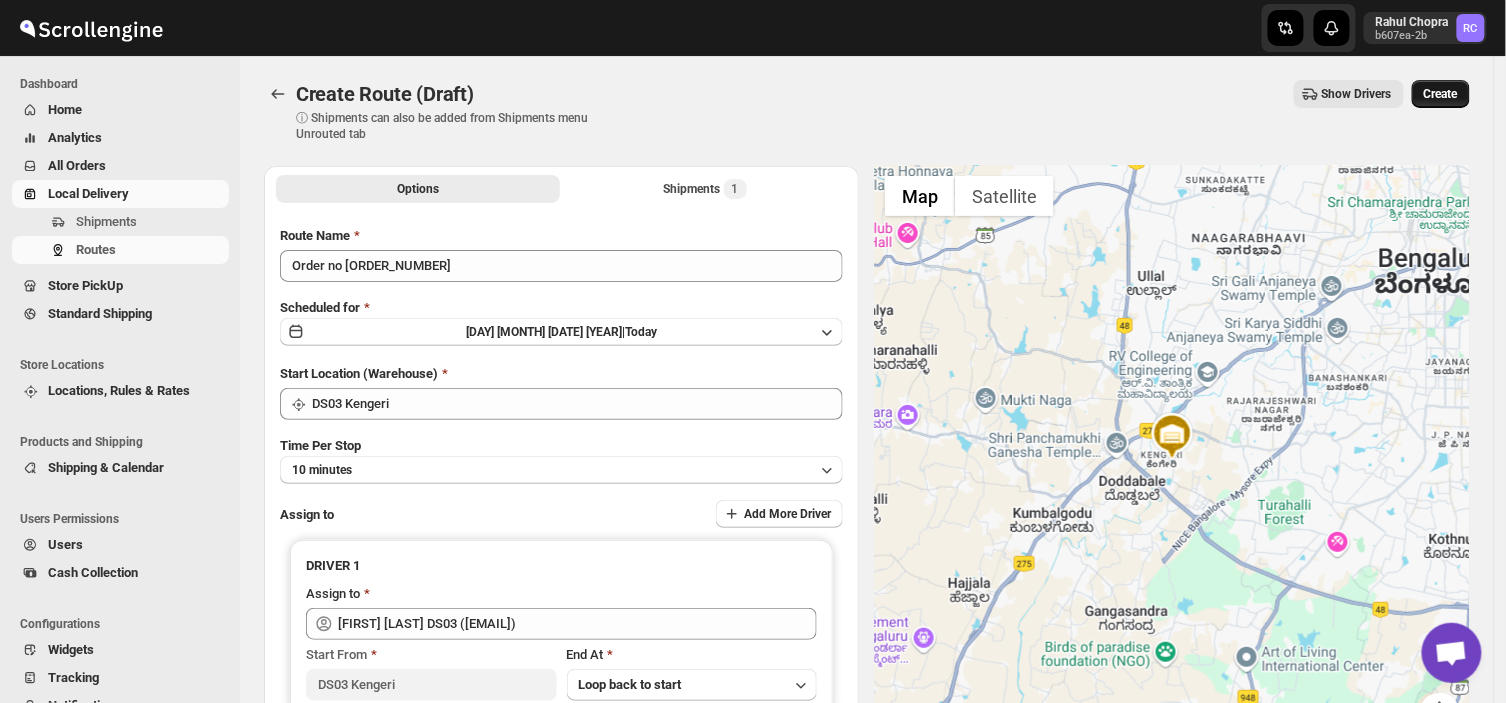 click on "Create" at bounding box center (1441, 94) 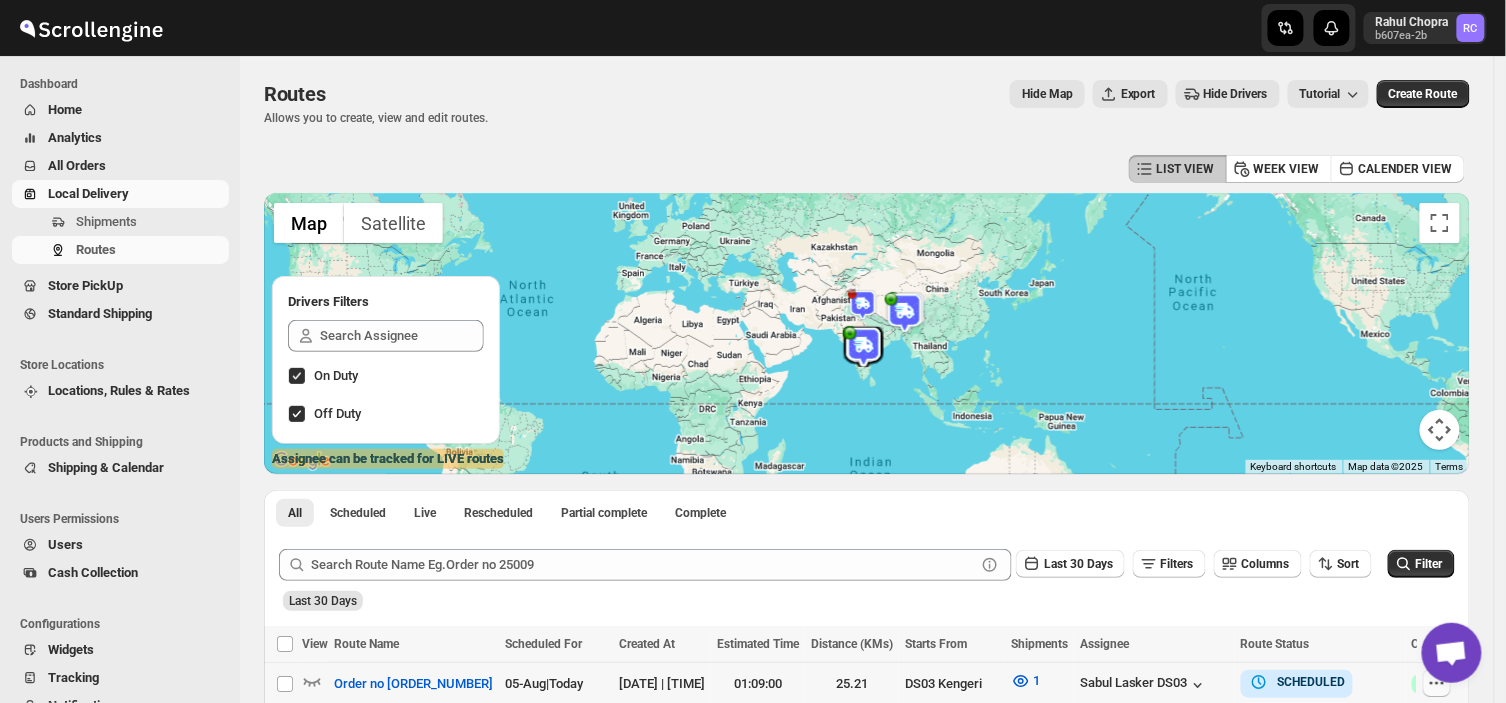click 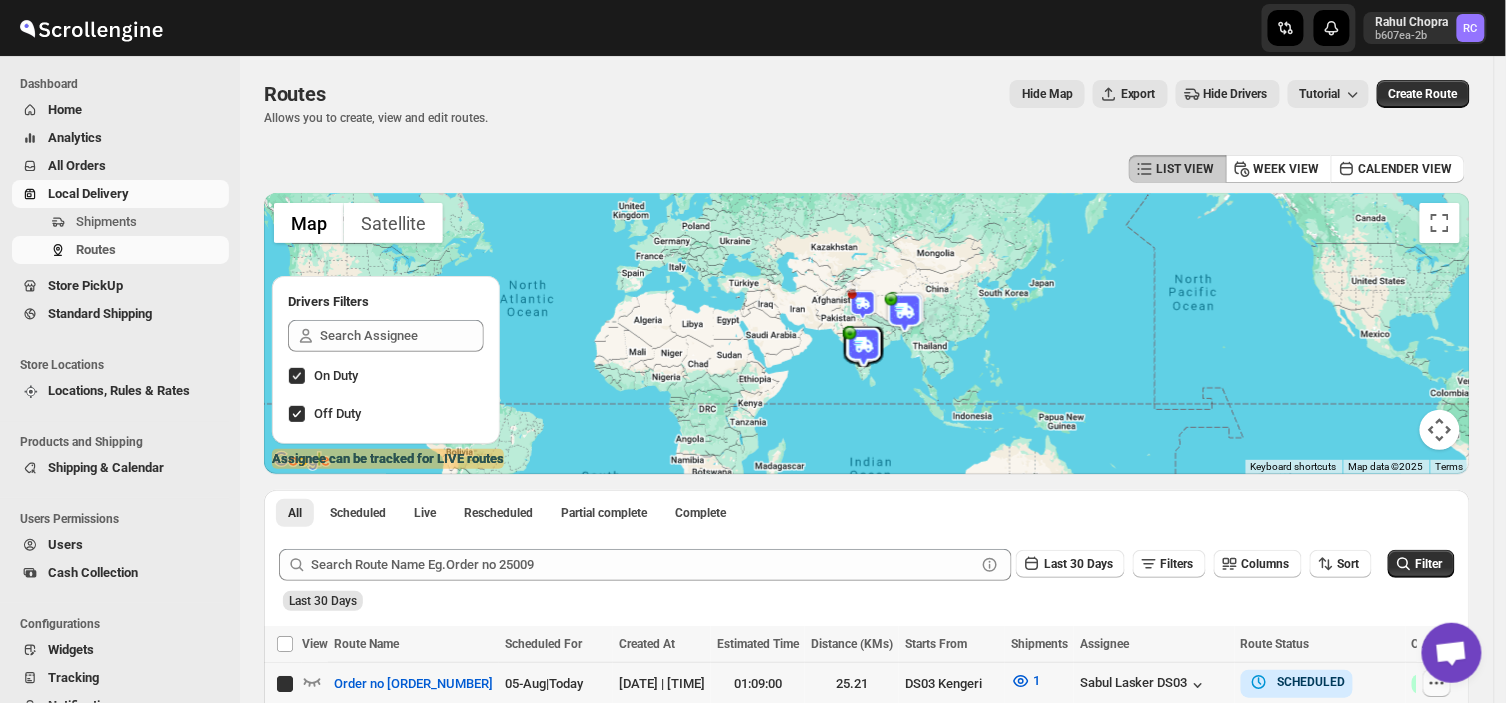 click 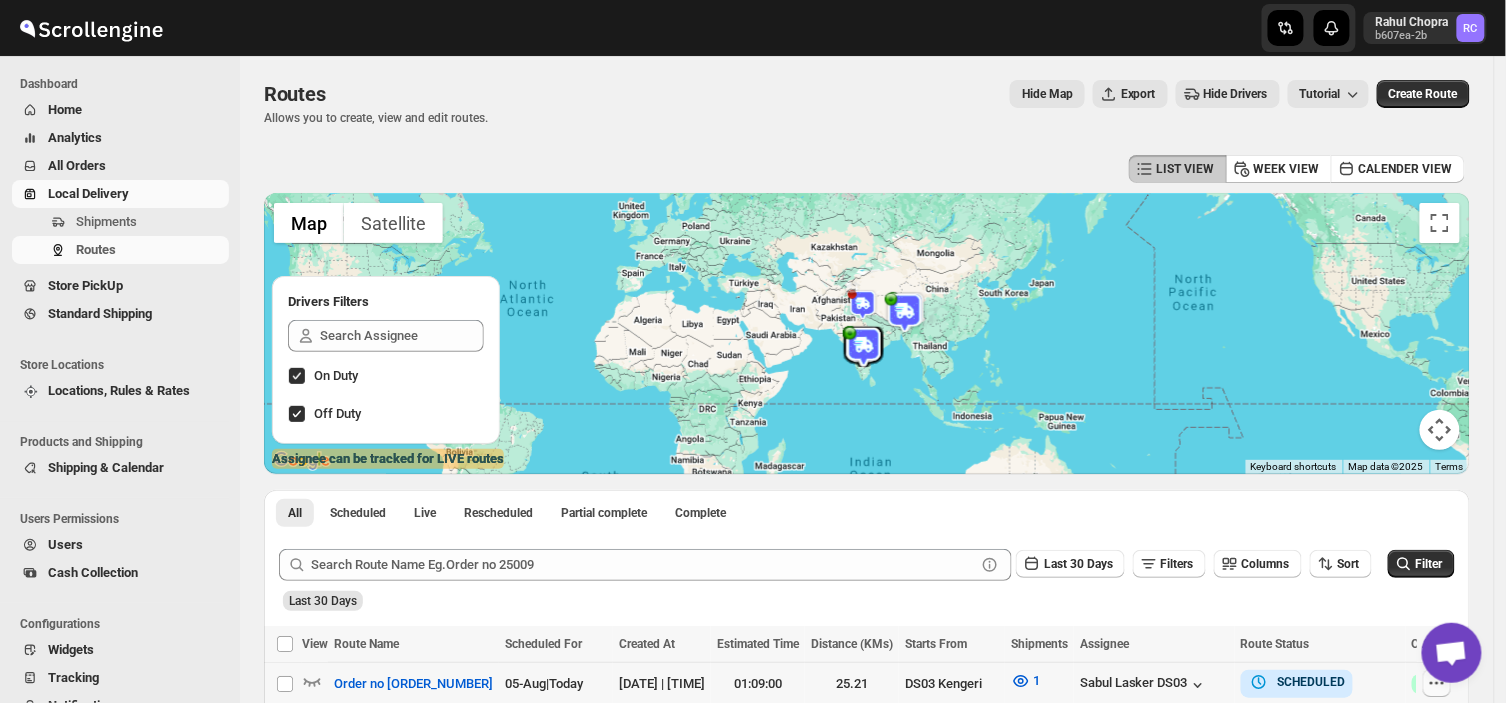click 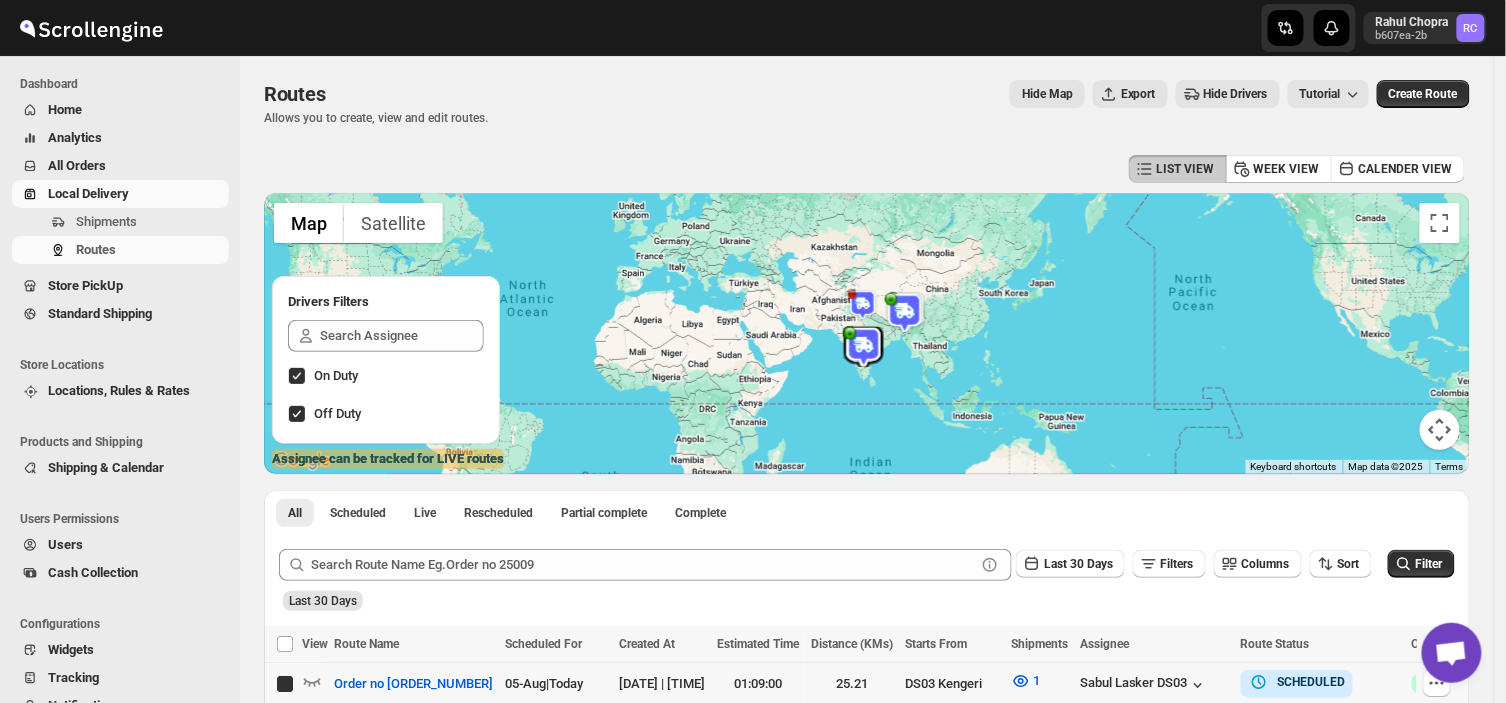 click at bounding box center (1452, 653) 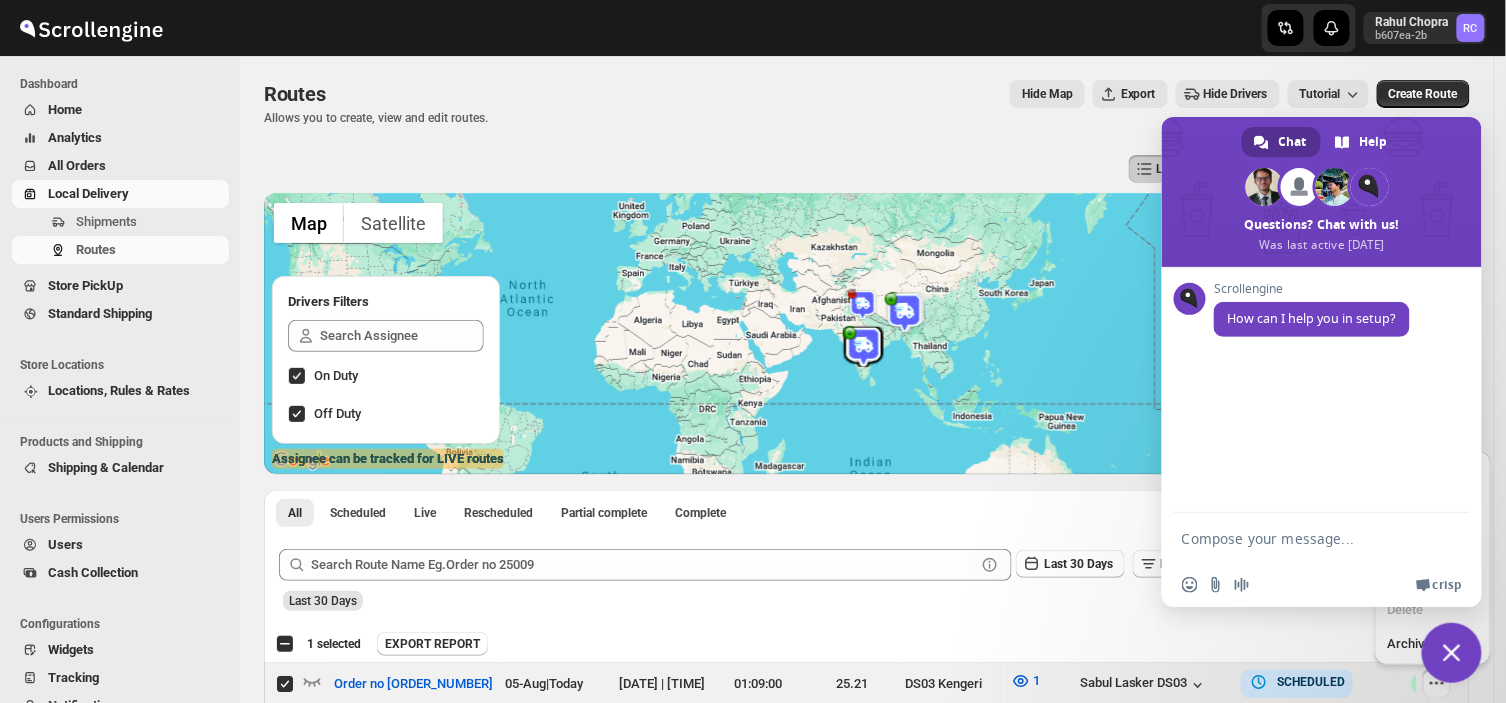 drag, startPoint x: 1445, startPoint y: 682, endPoint x: 940, endPoint y: 524, distance: 529.1399 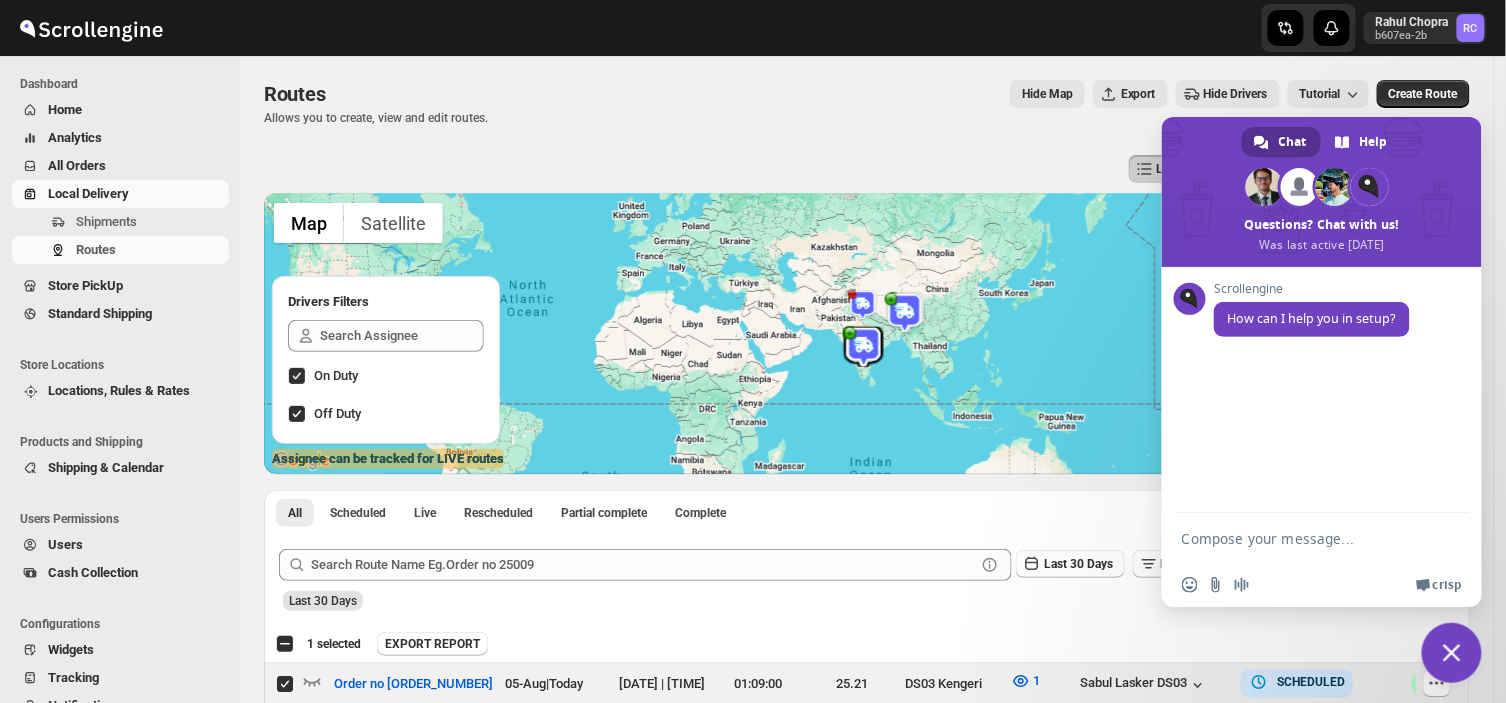 click on "All Scheduled Live Rescheduled Partial complete Complete More views All Scheduled Live Rescheduled Partial complete Complete More views" at bounding box center (867, 512) 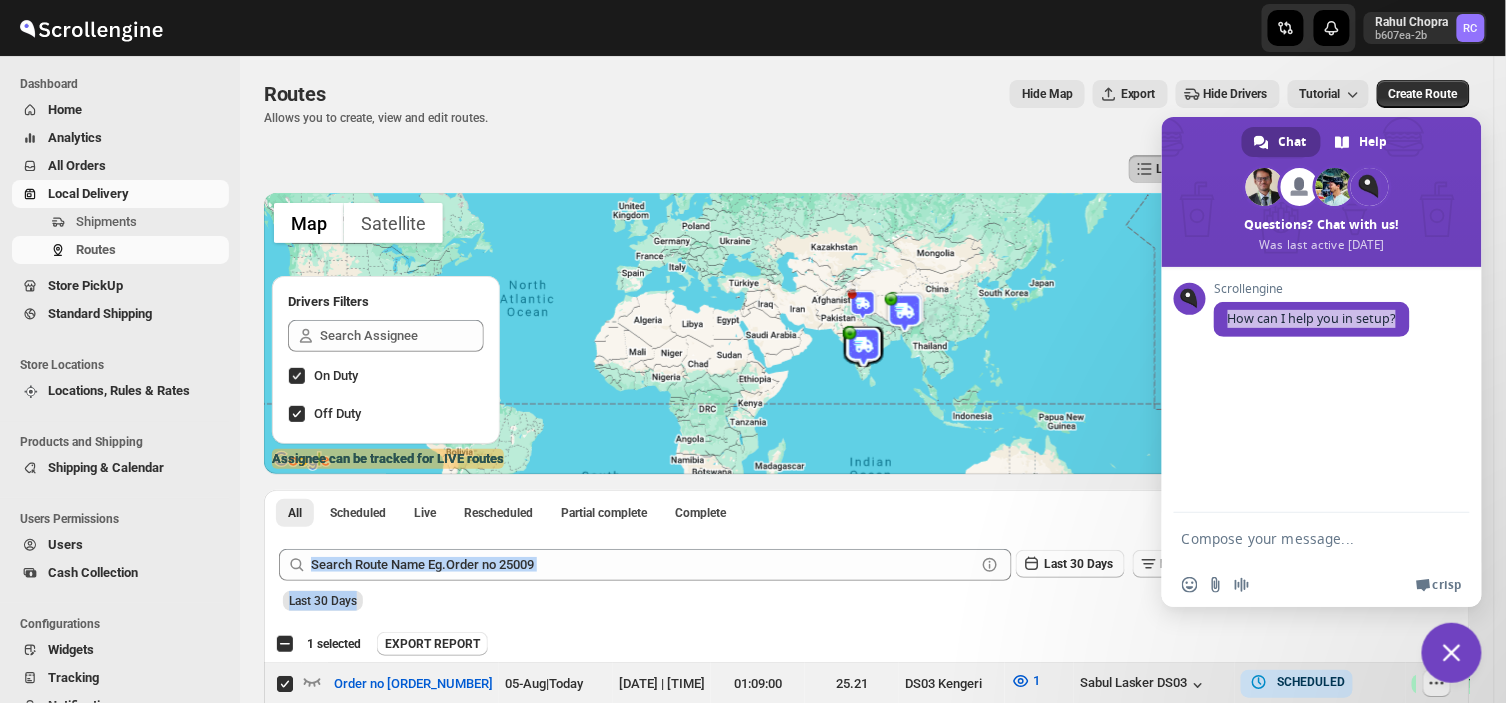 drag, startPoint x: 988, startPoint y: 520, endPoint x: 1452, endPoint y: 653, distance: 482.6852 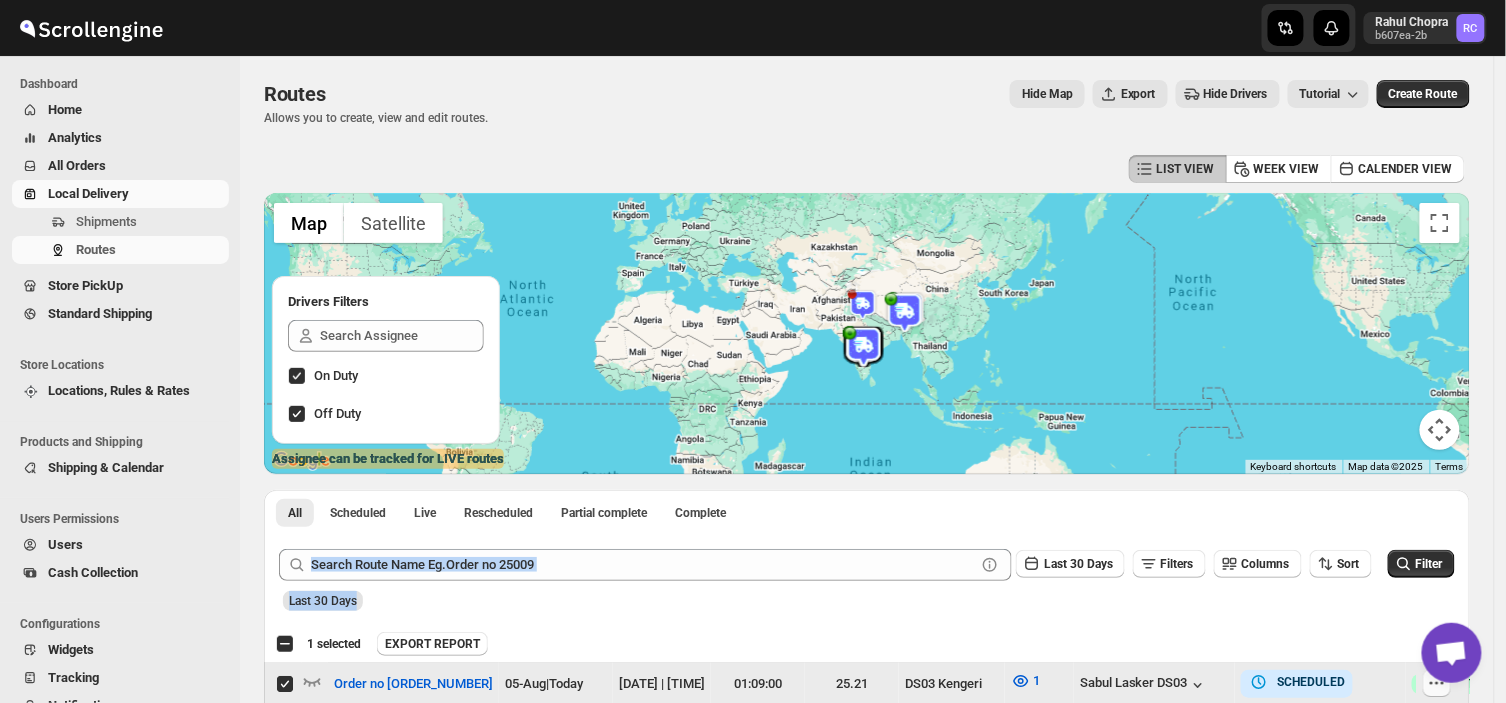 click 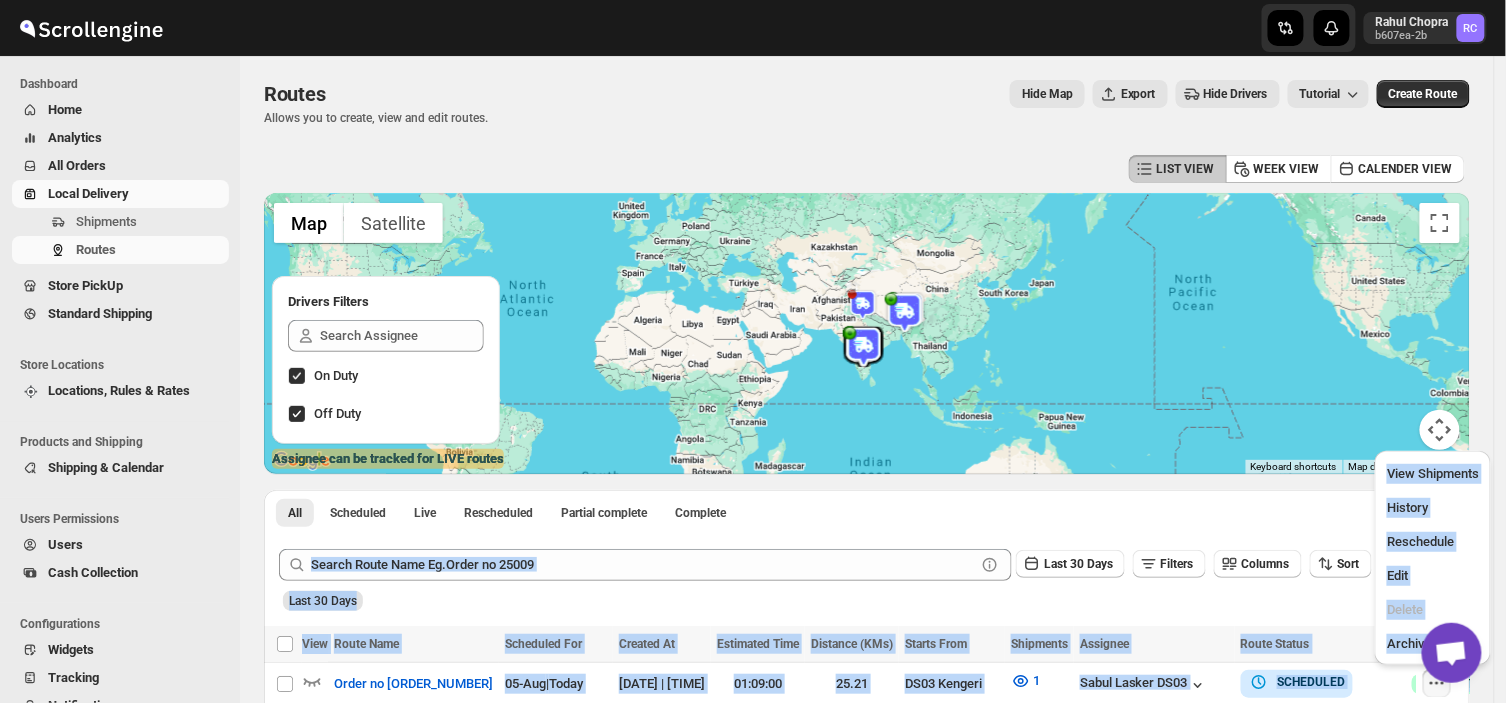 drag, startPoint x: 1446, startPoint y: 691, endPoint x: 880, endPoint y: 517, distance: 592.14185 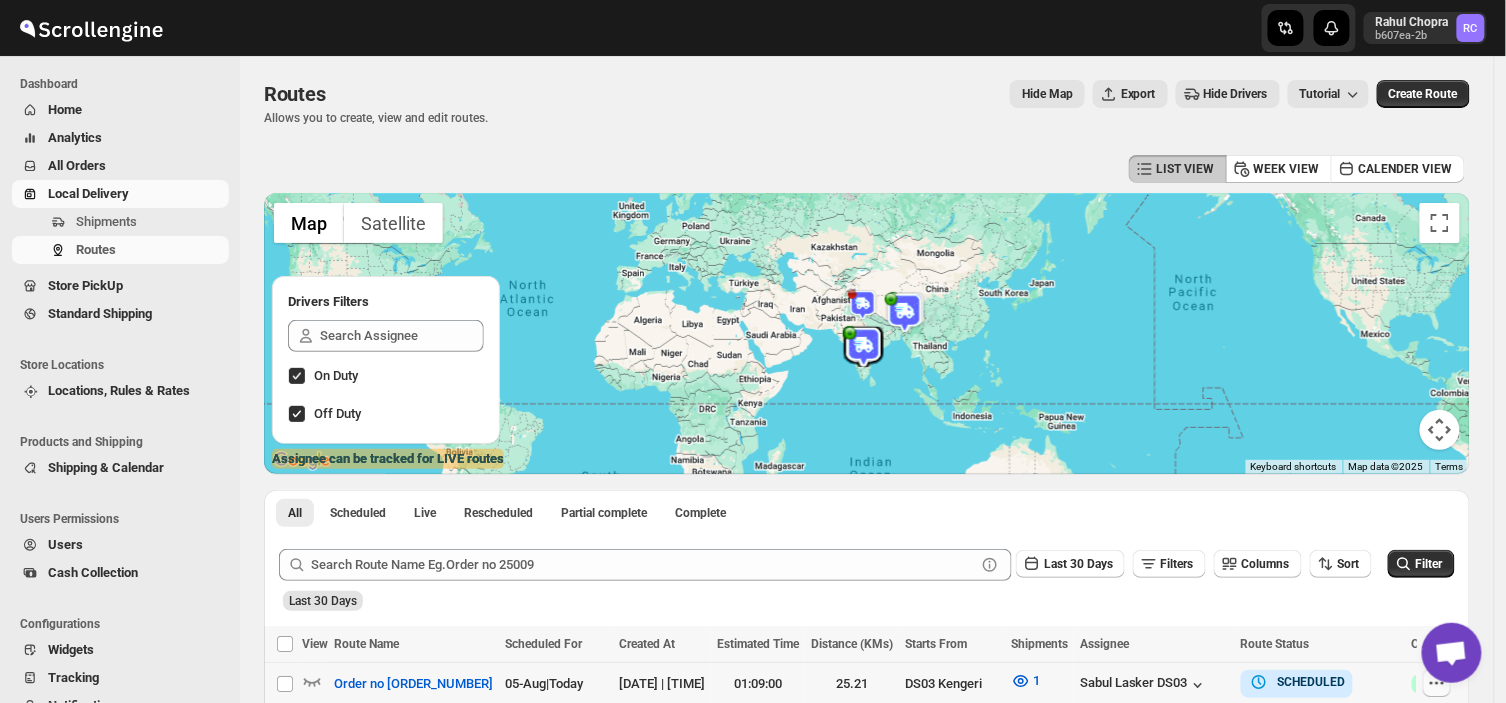 click 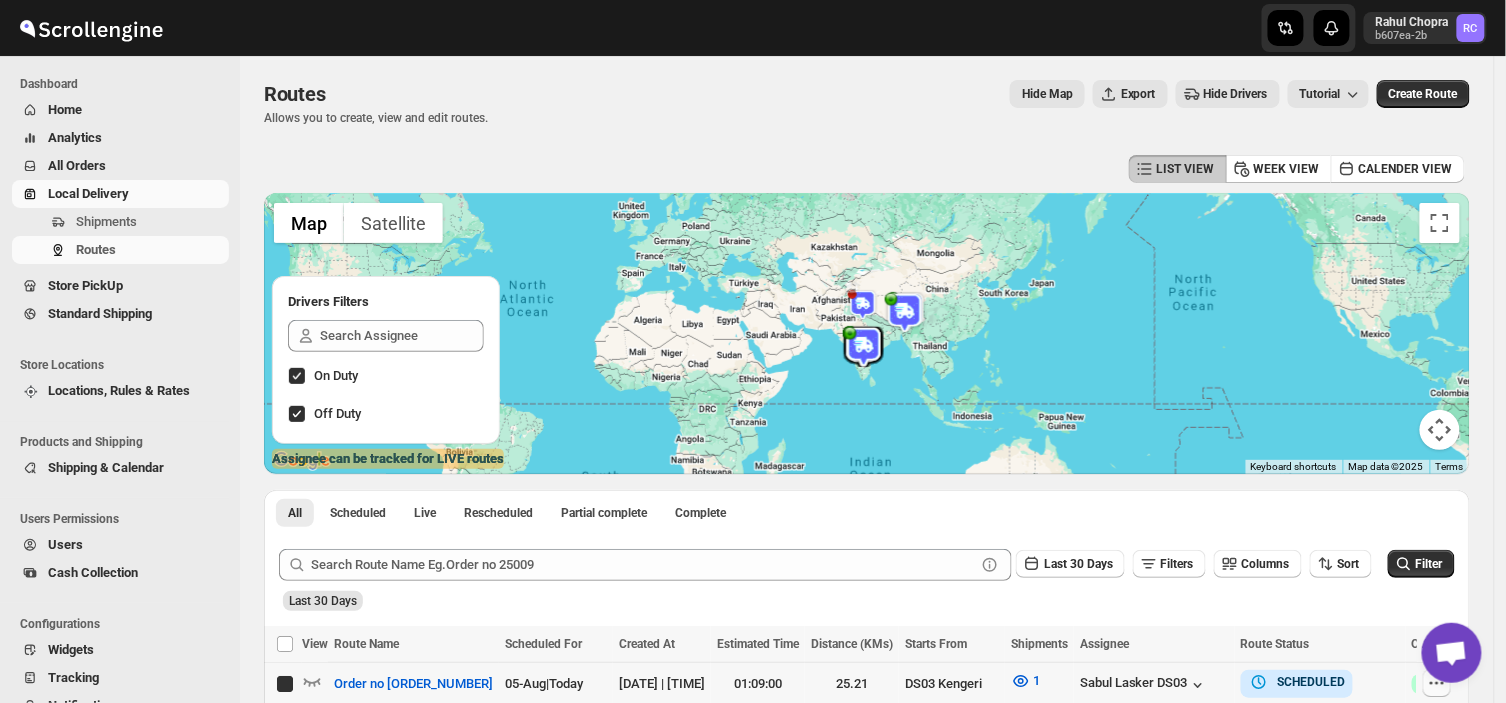 checkbox on "true" 